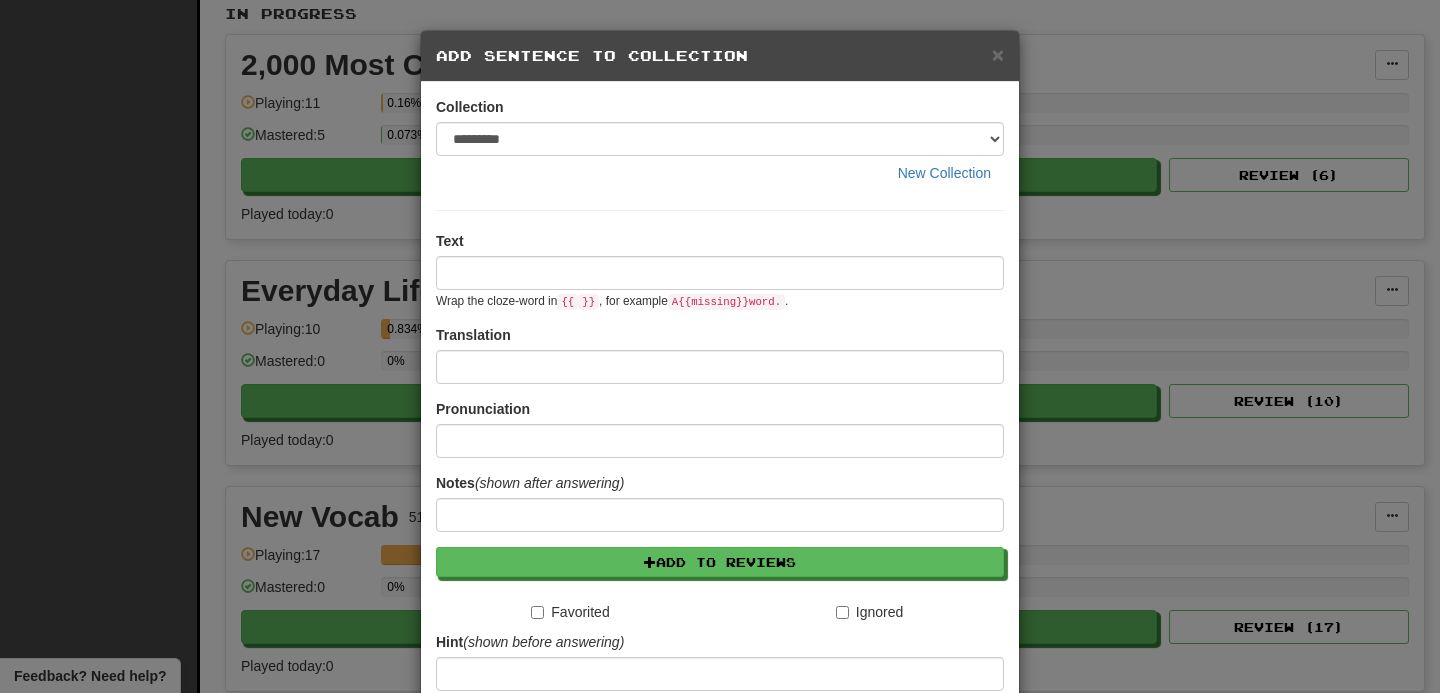 scroll, scrollTop: 427, scrollLeft: 0, axis: vertical 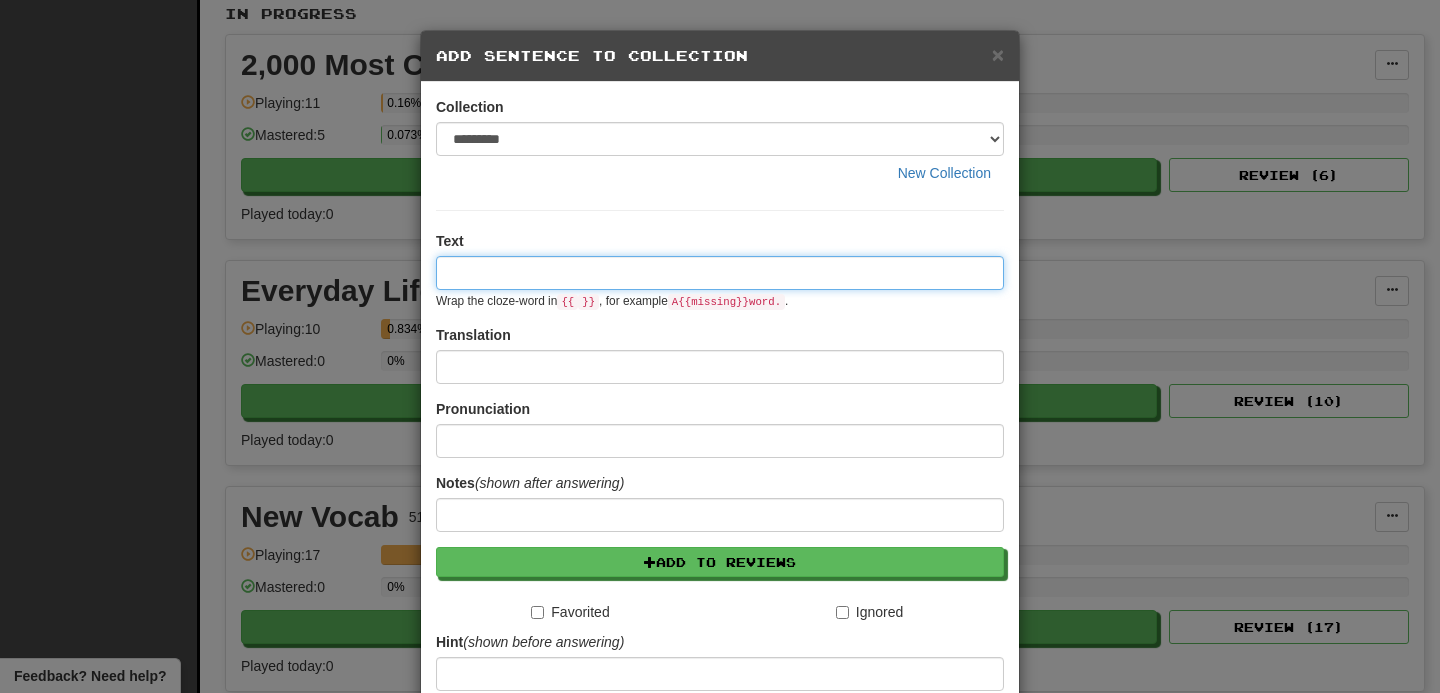 paste on "**********" 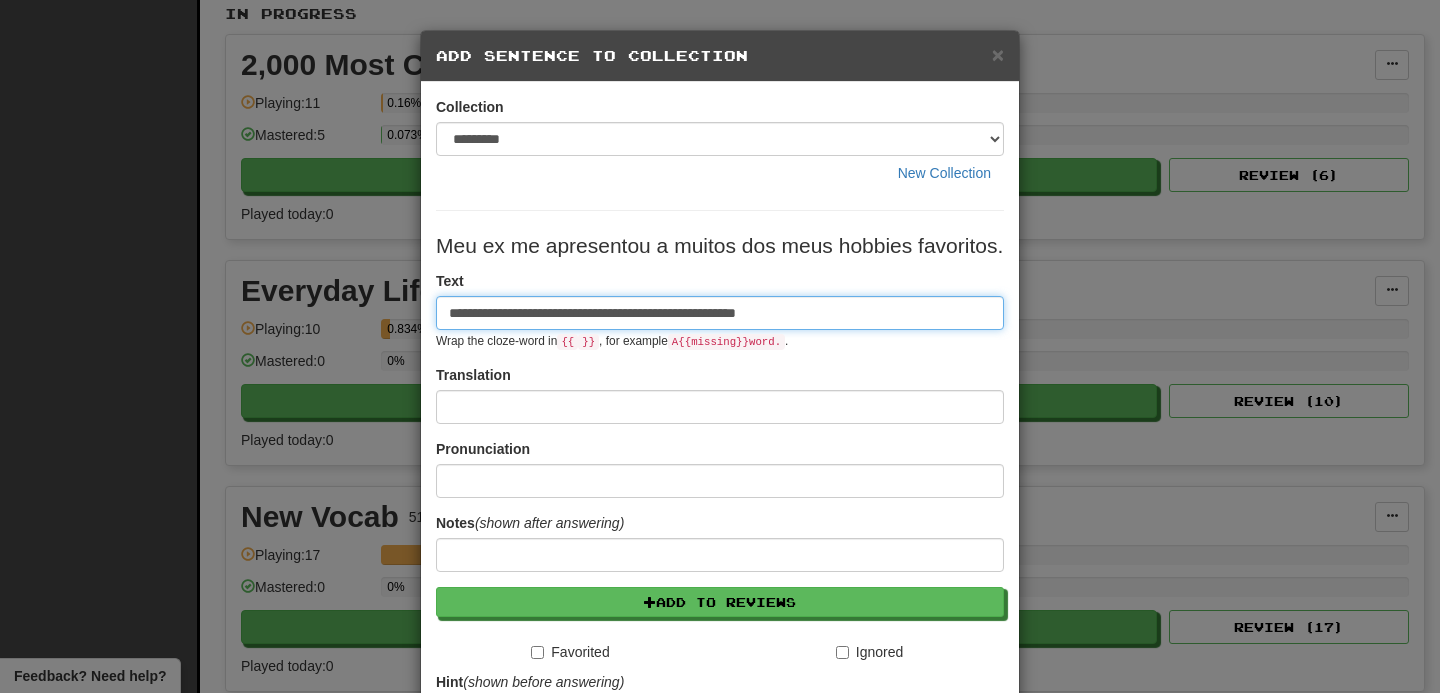 click on "**********" at bounding box center [720, 313] 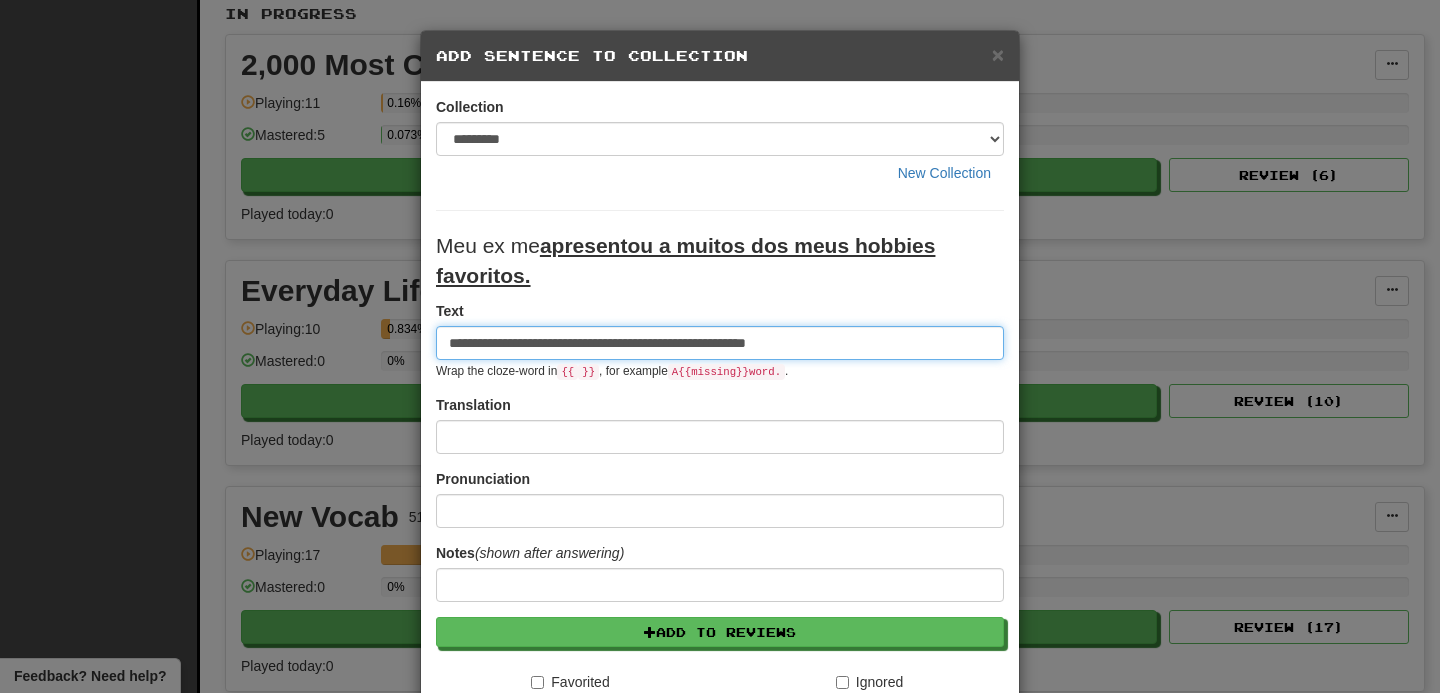 click on "**********" at bounding box center (720, 343) 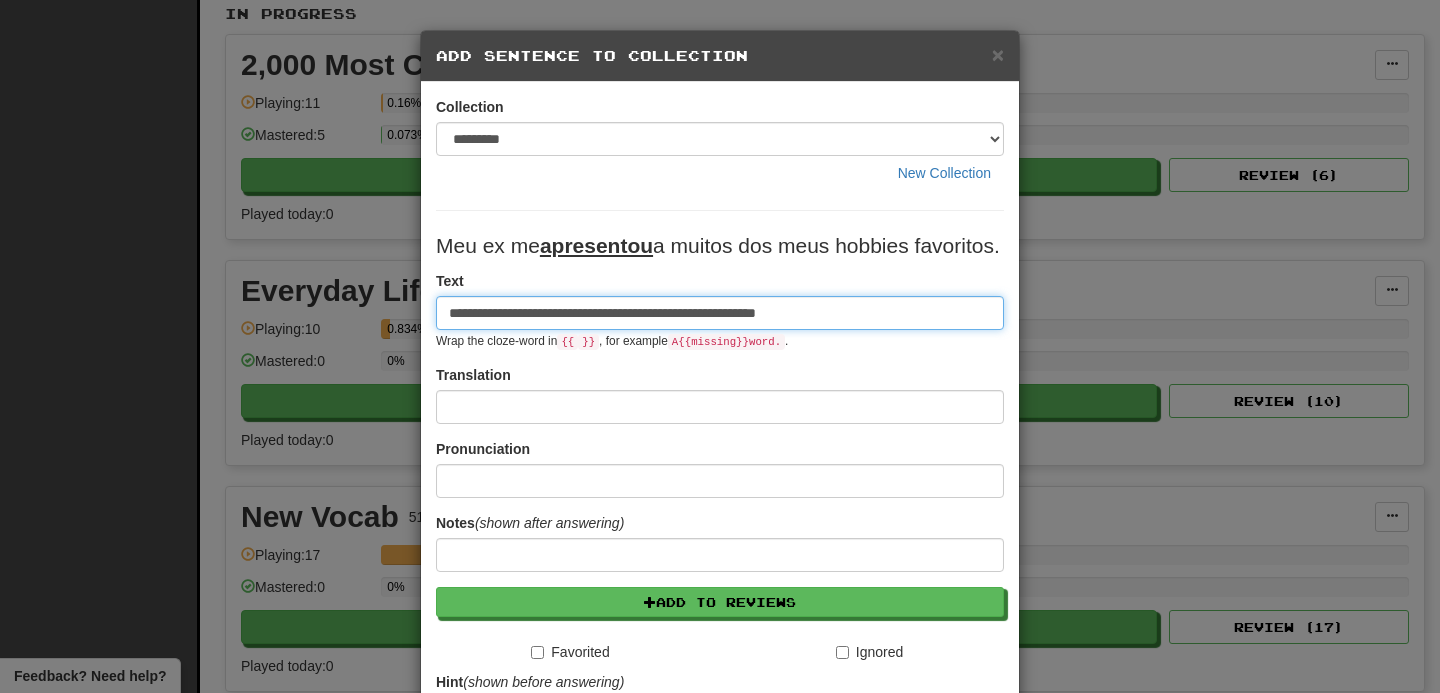 type on "**********" 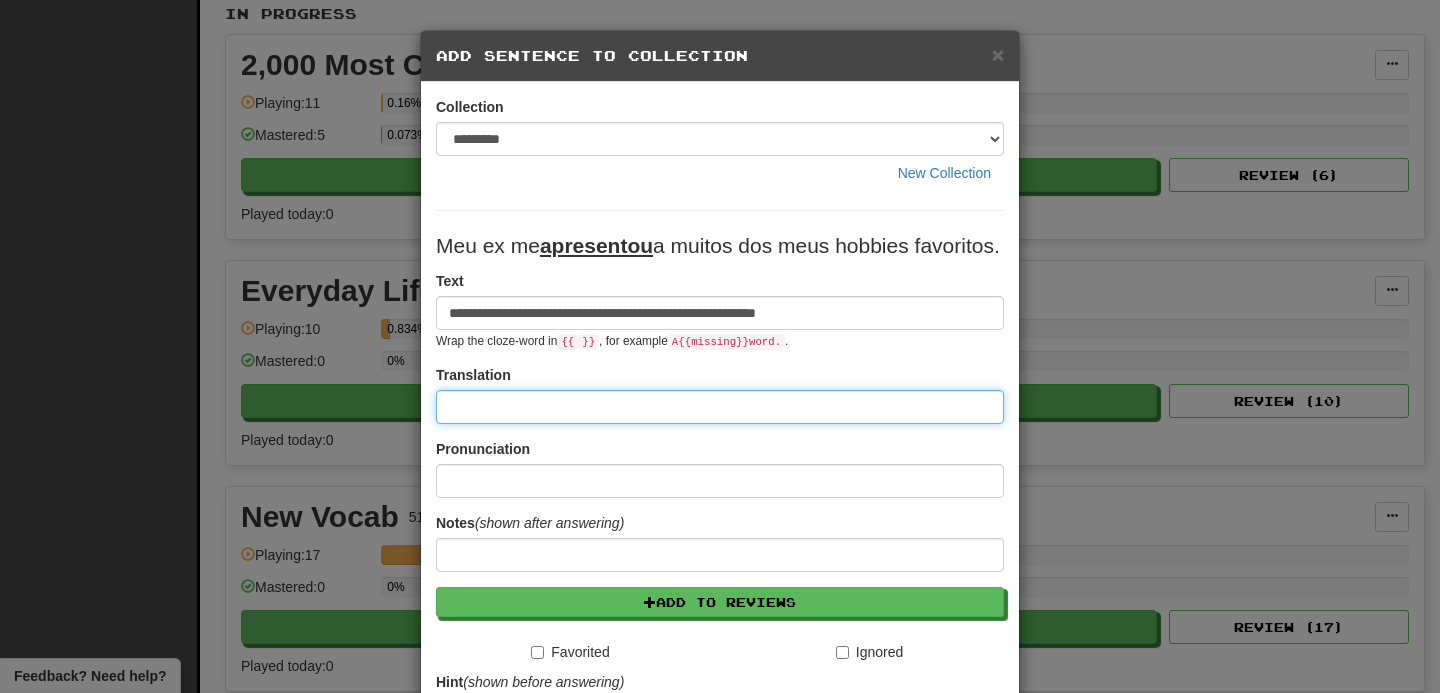 click at bounding box center [720, 407] 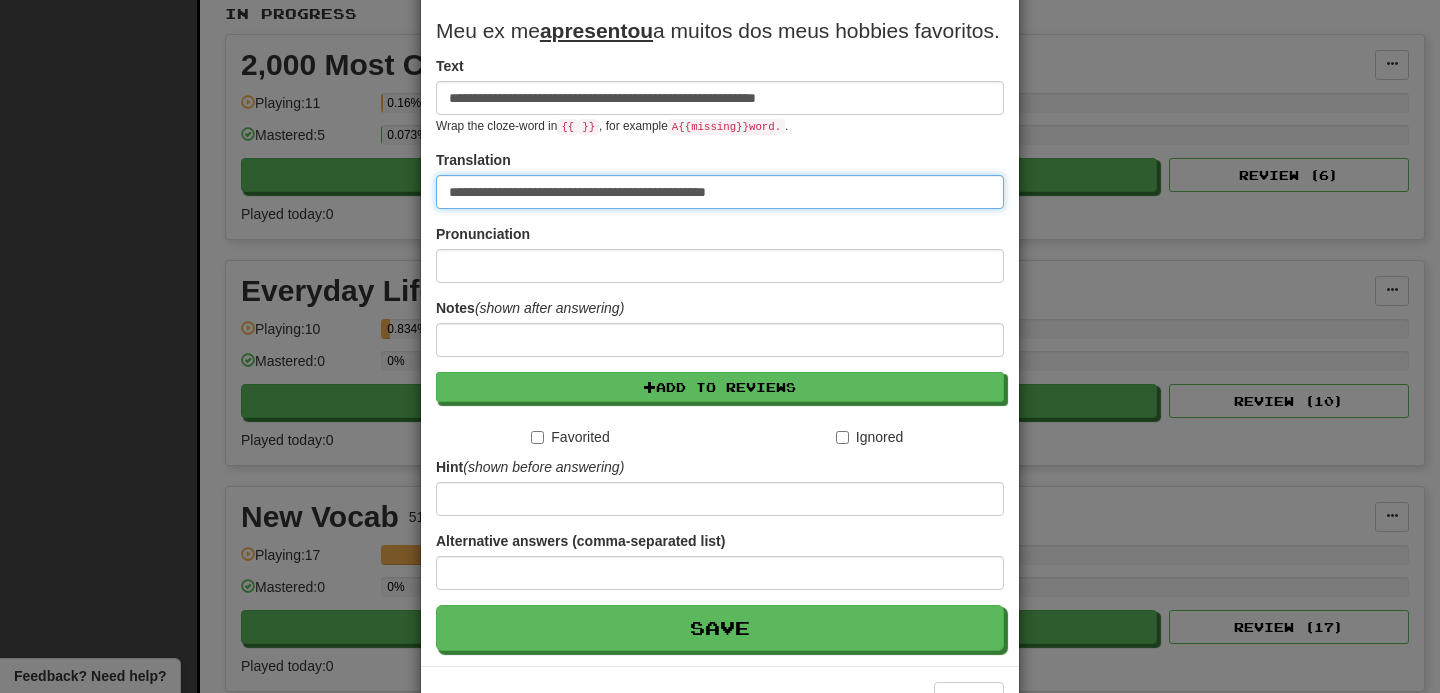 scroll, scrollTop: 245, scrollLeft: 0, axis: vertical 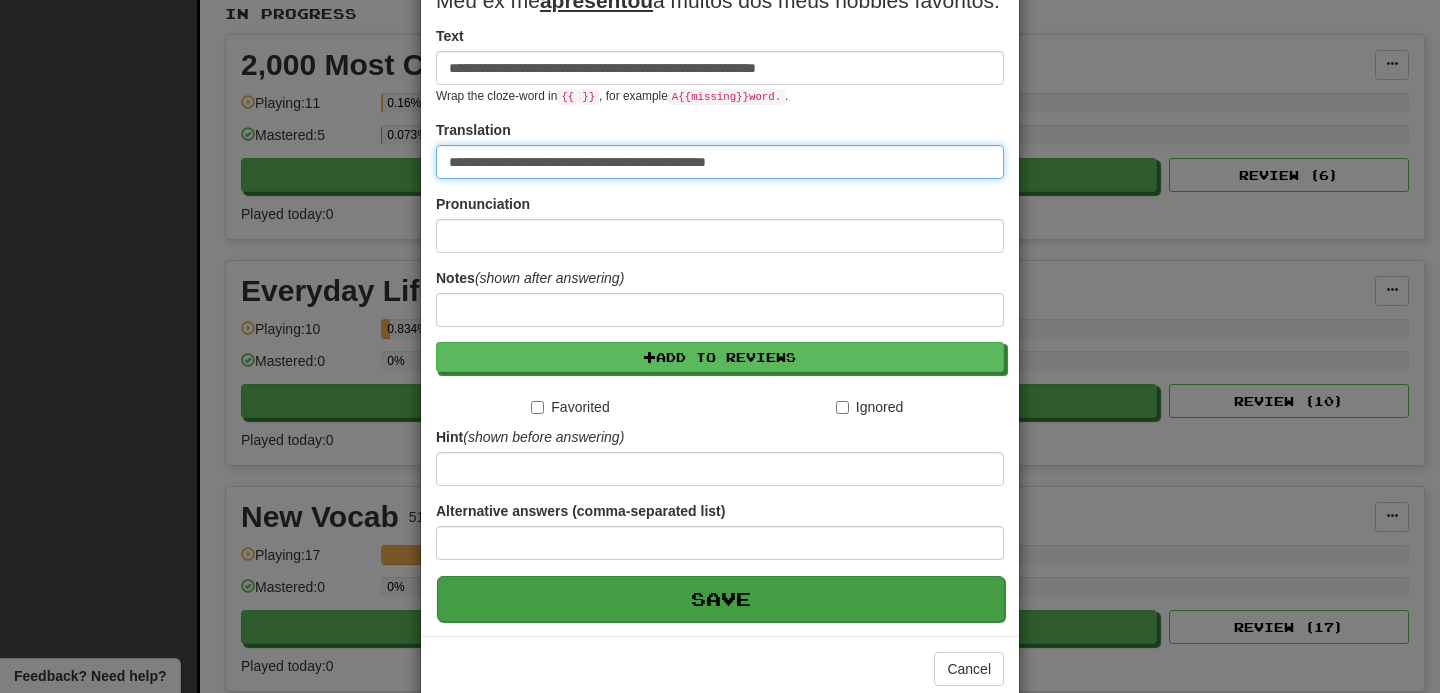 type on "**********" 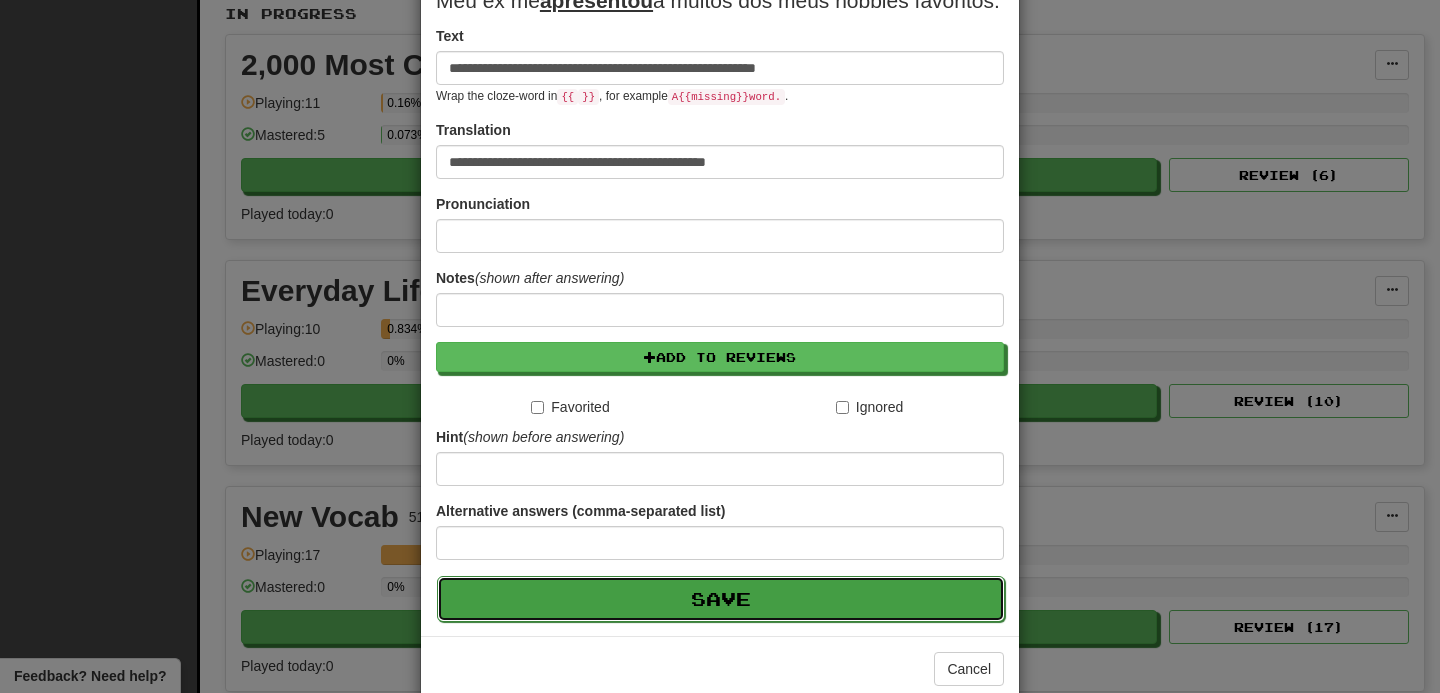 click on "Save" at bounding box center [721, 599] 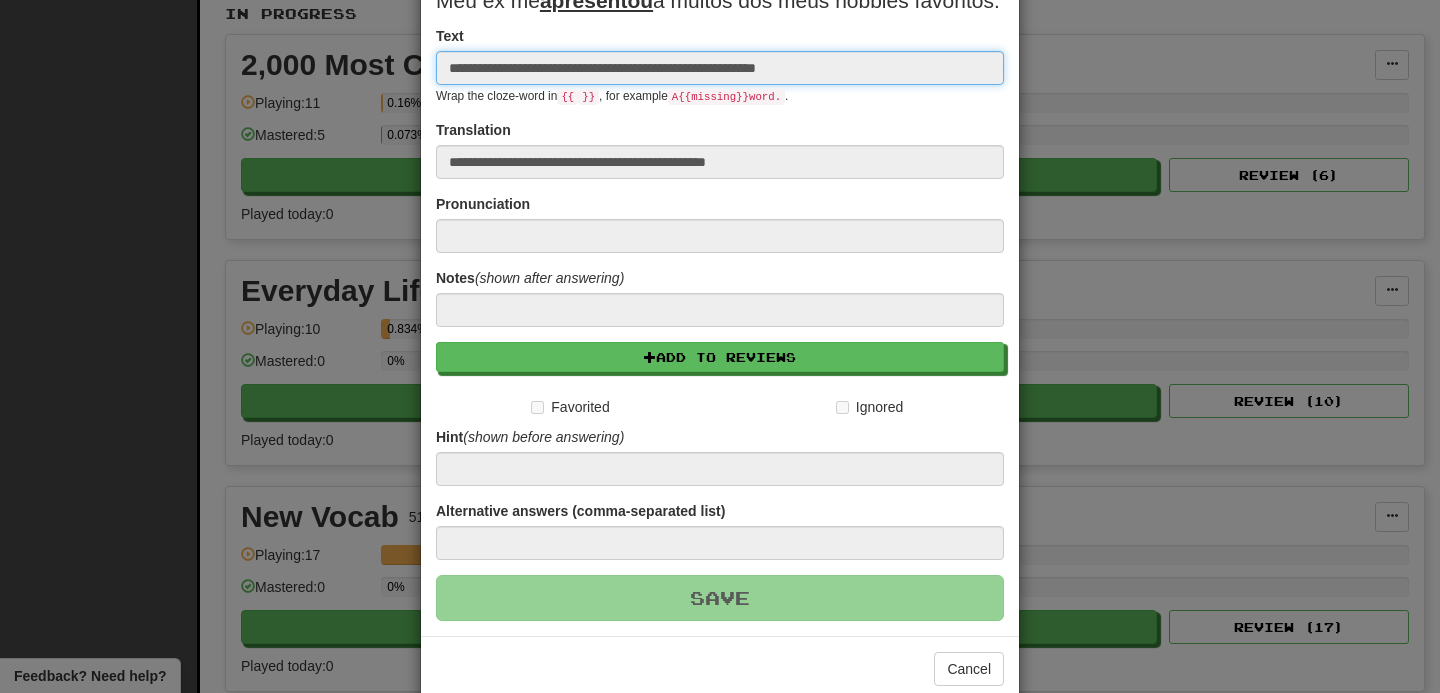 type 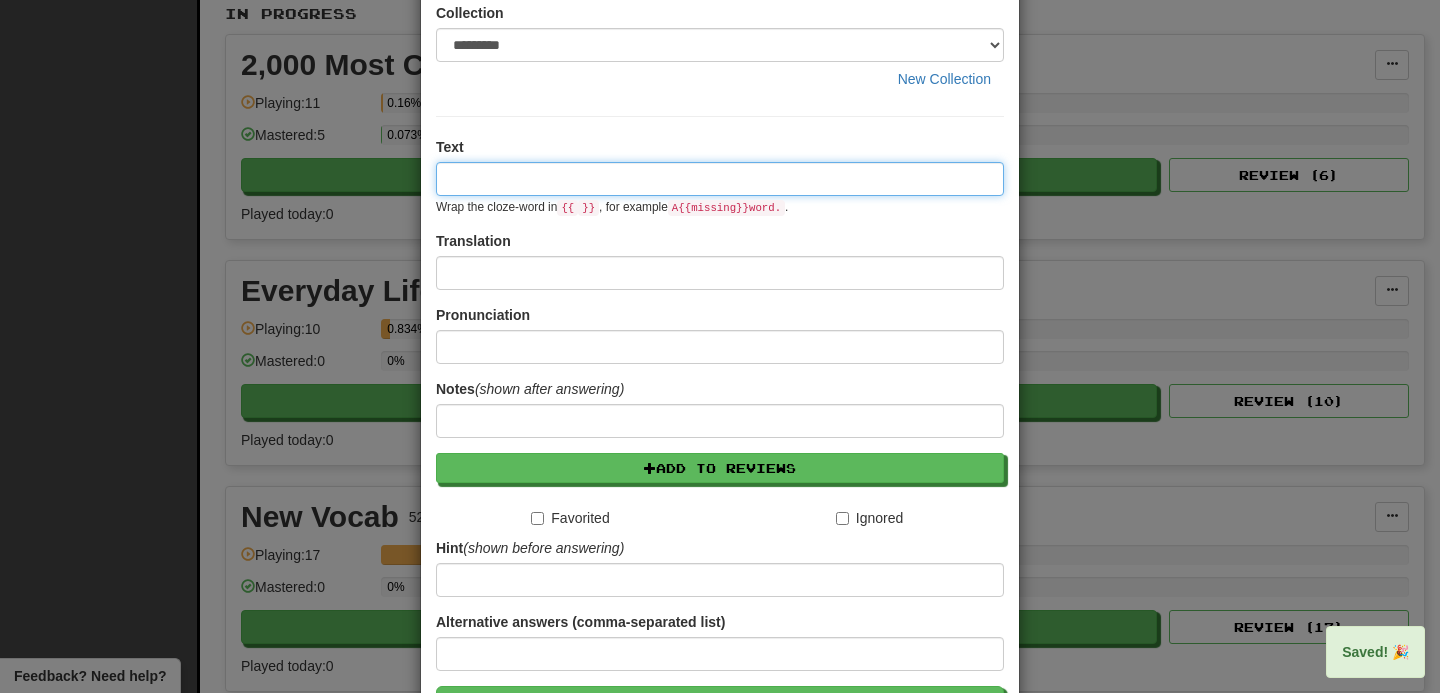 scroll, scrollTop: 0, scrollLeft: 0, axis: both 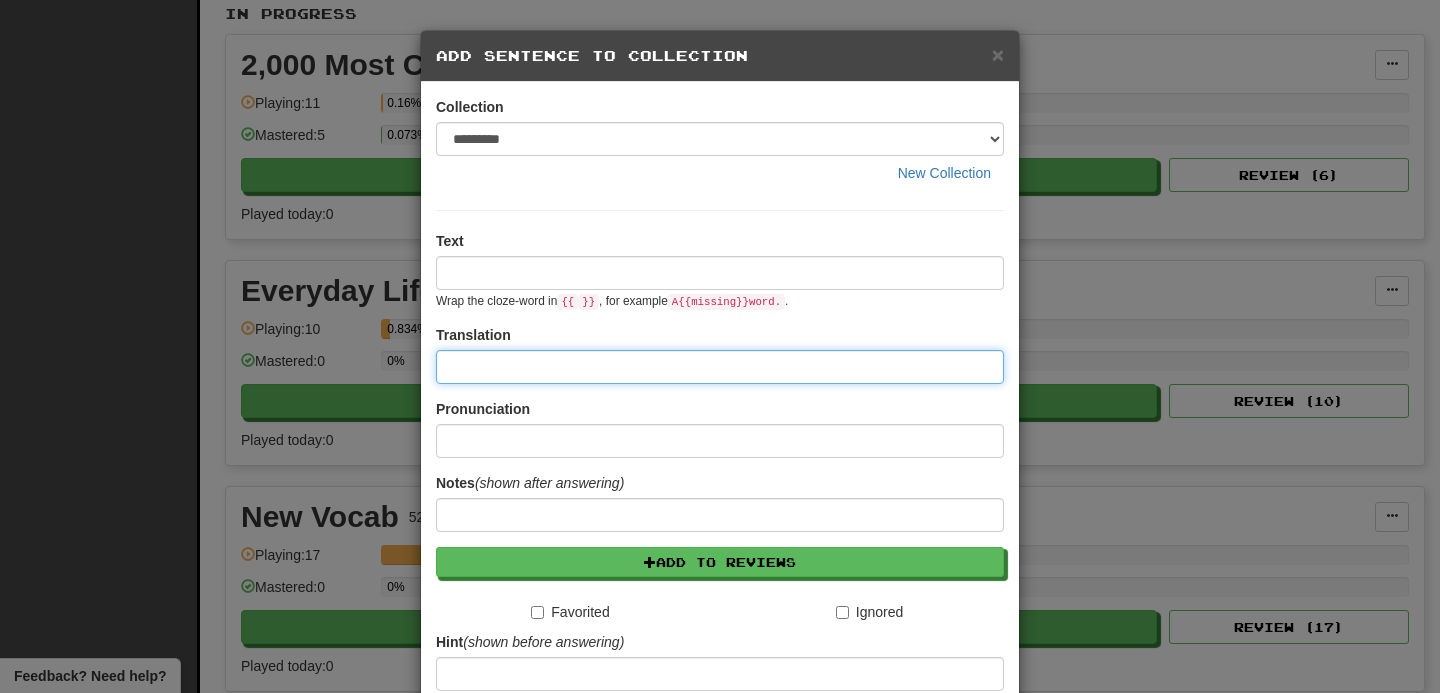 click at bounding box center (720, 367) 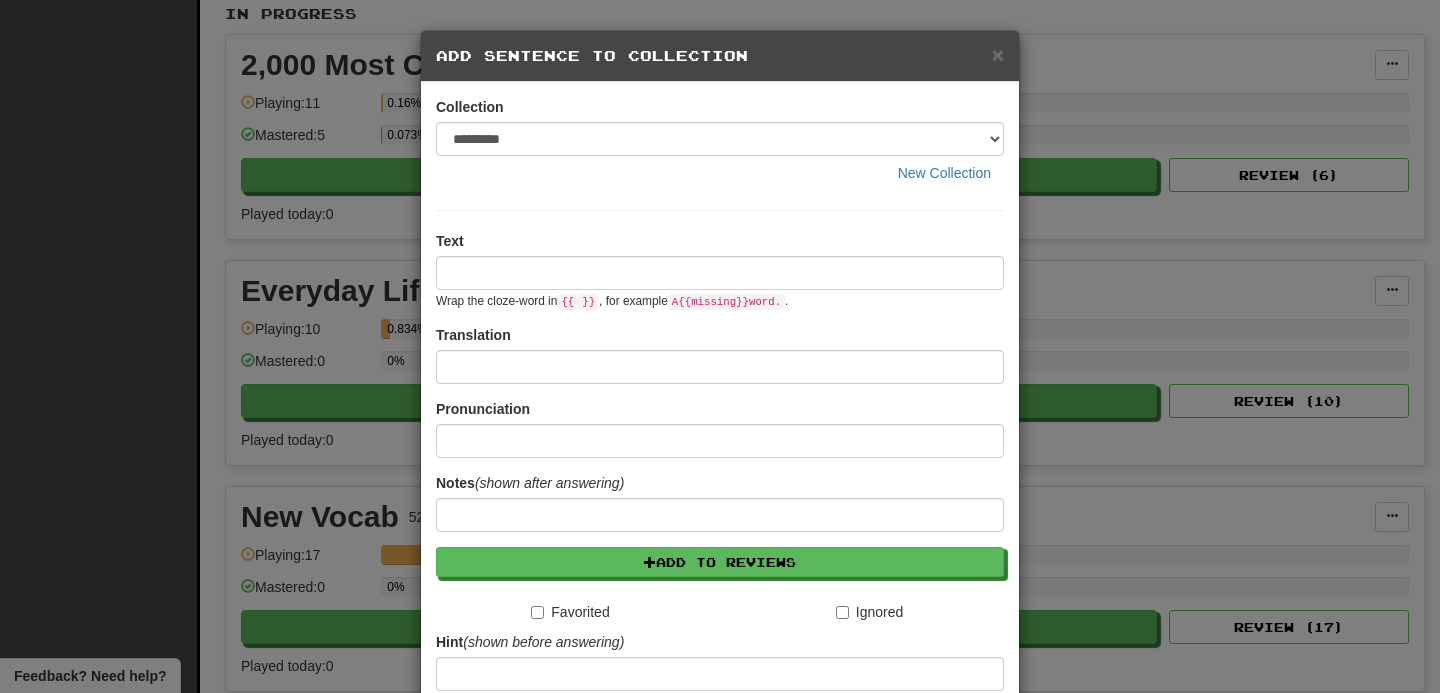 click on "Text Wrap the cloze-word in  {{ }} , for example  A  {{ missing }}  word. ." at bounding box center (720, 270) 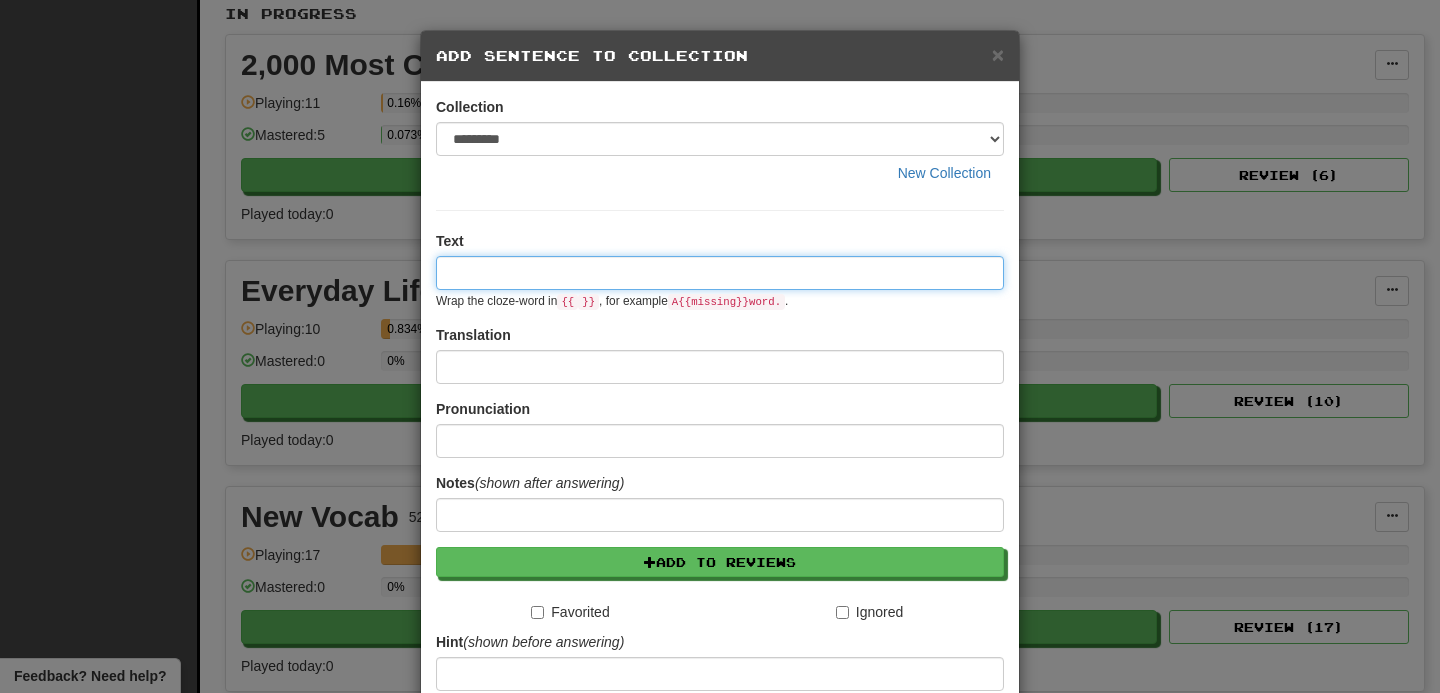 click at bounding box center (720, 273) 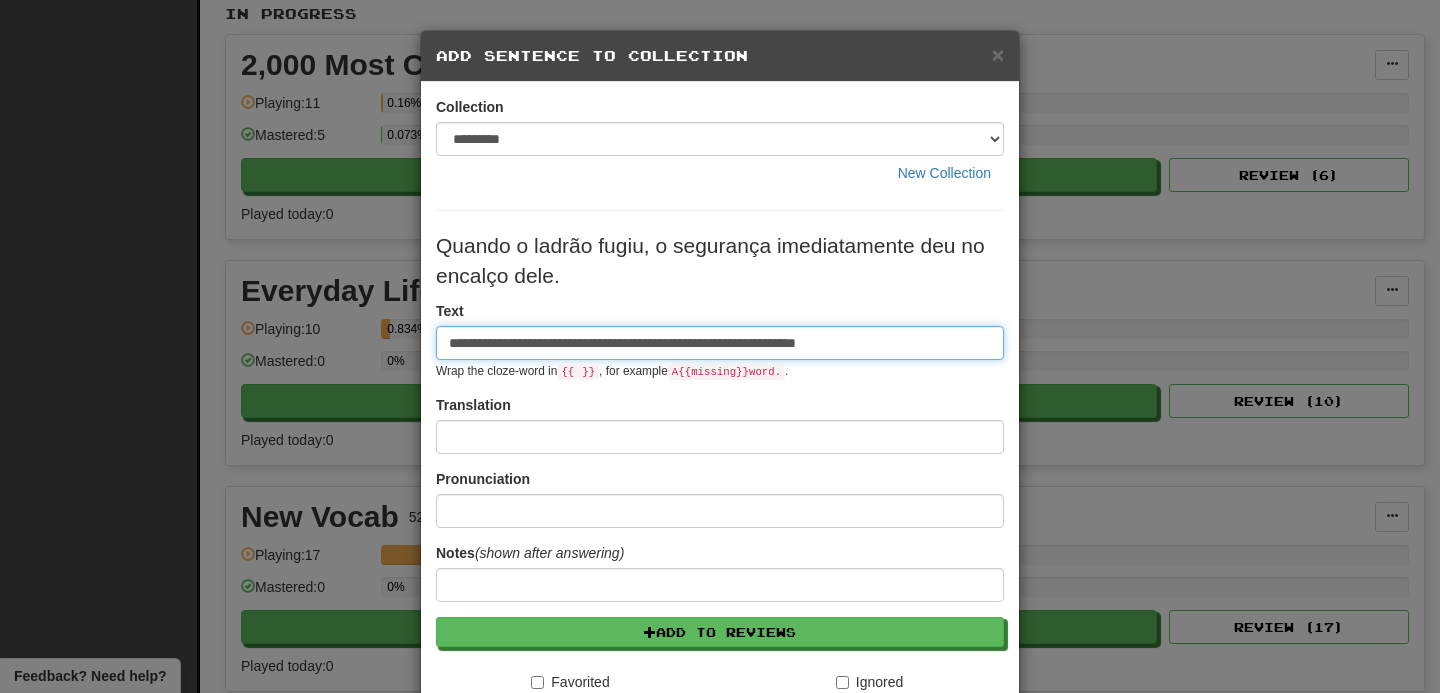 click on "**********" at bounding box center [720, 343] 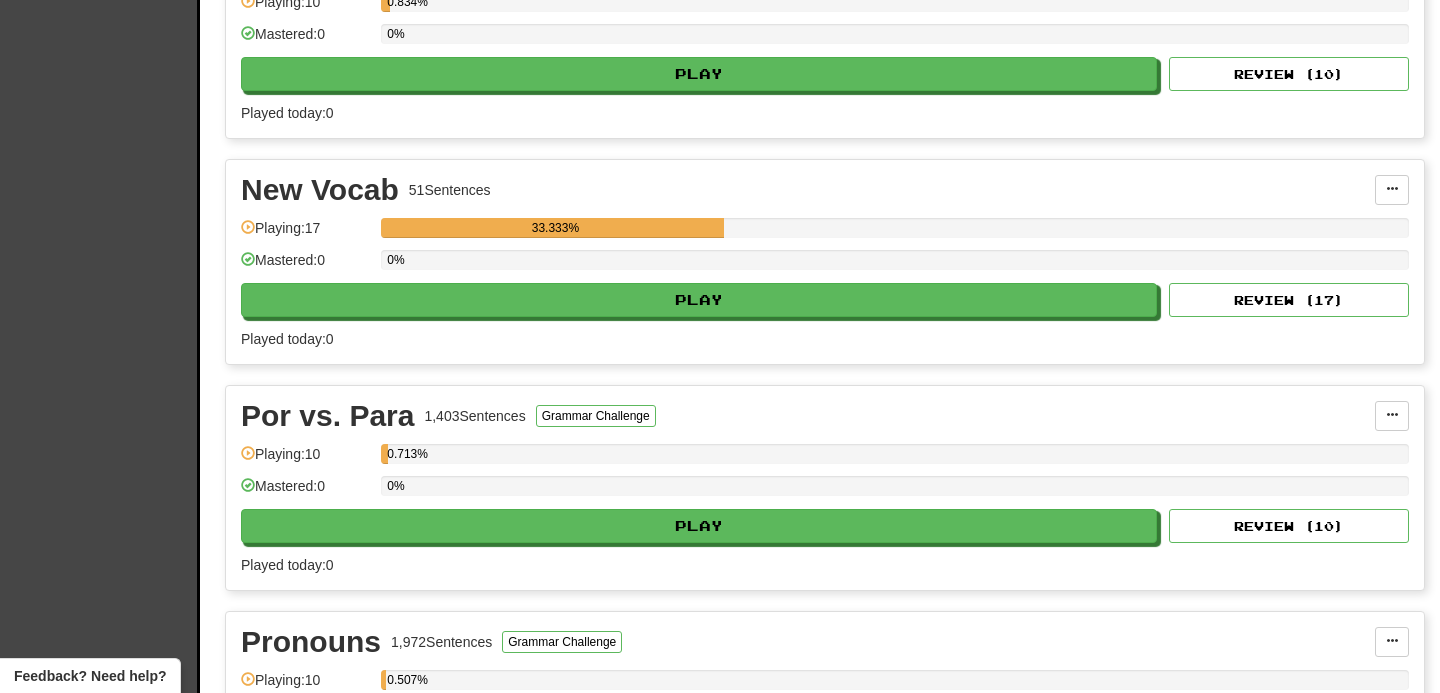 scroll, scrollTop: 727, scrollLeft: 0, axis: vertical 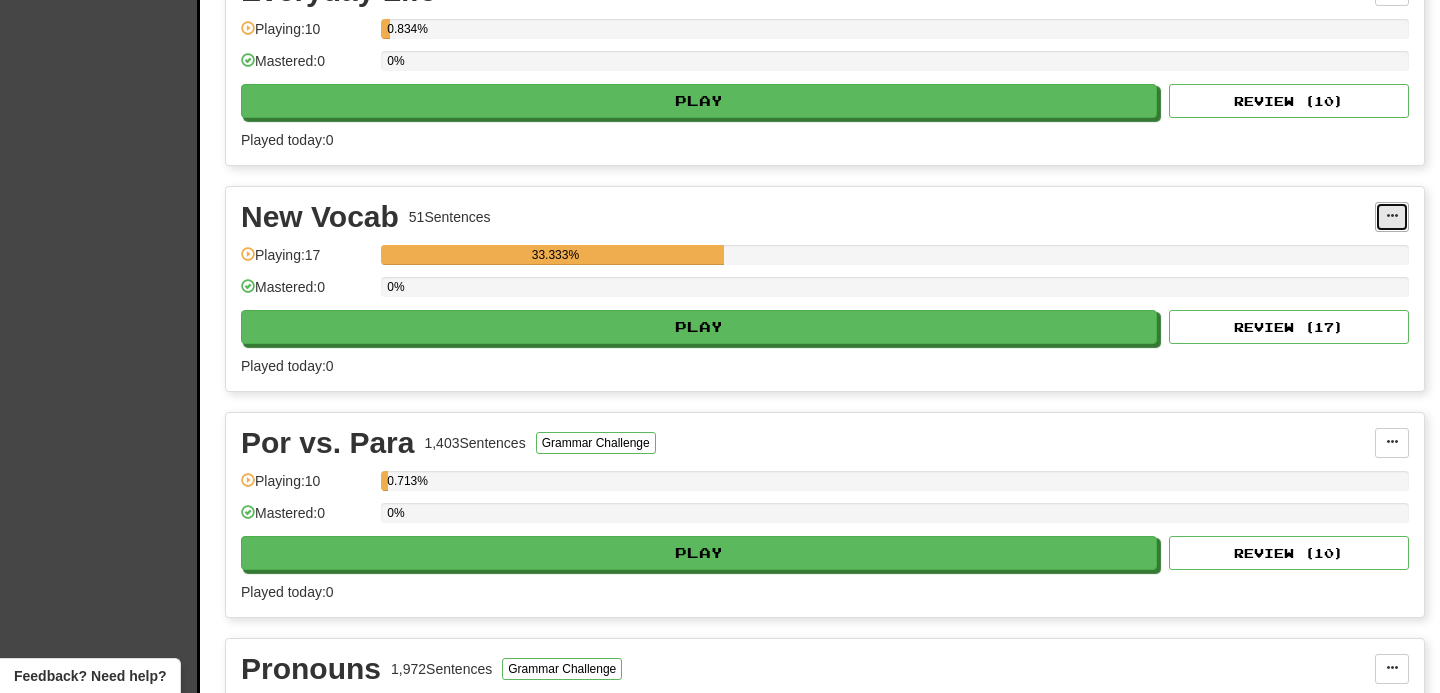 click at bounding box center [1392, 217] 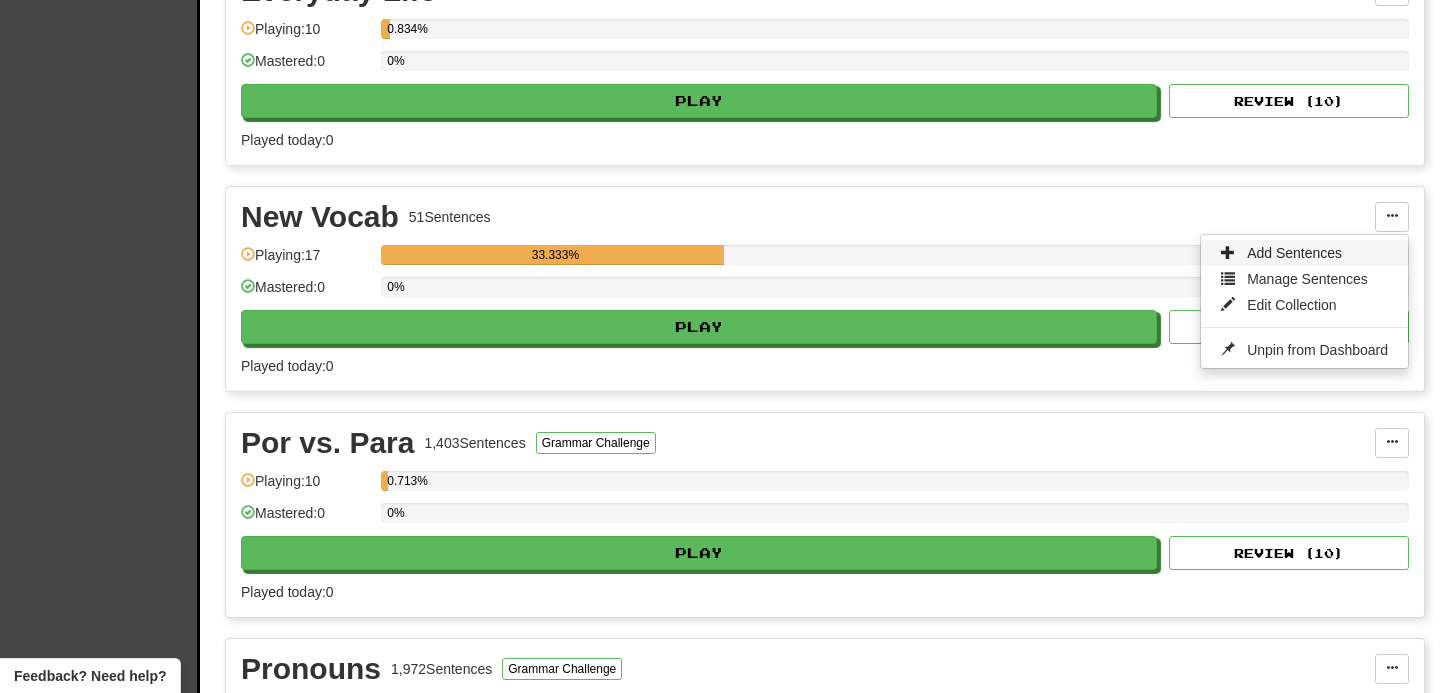 click on "Add Sentences" at bounding box center [1294, 253] 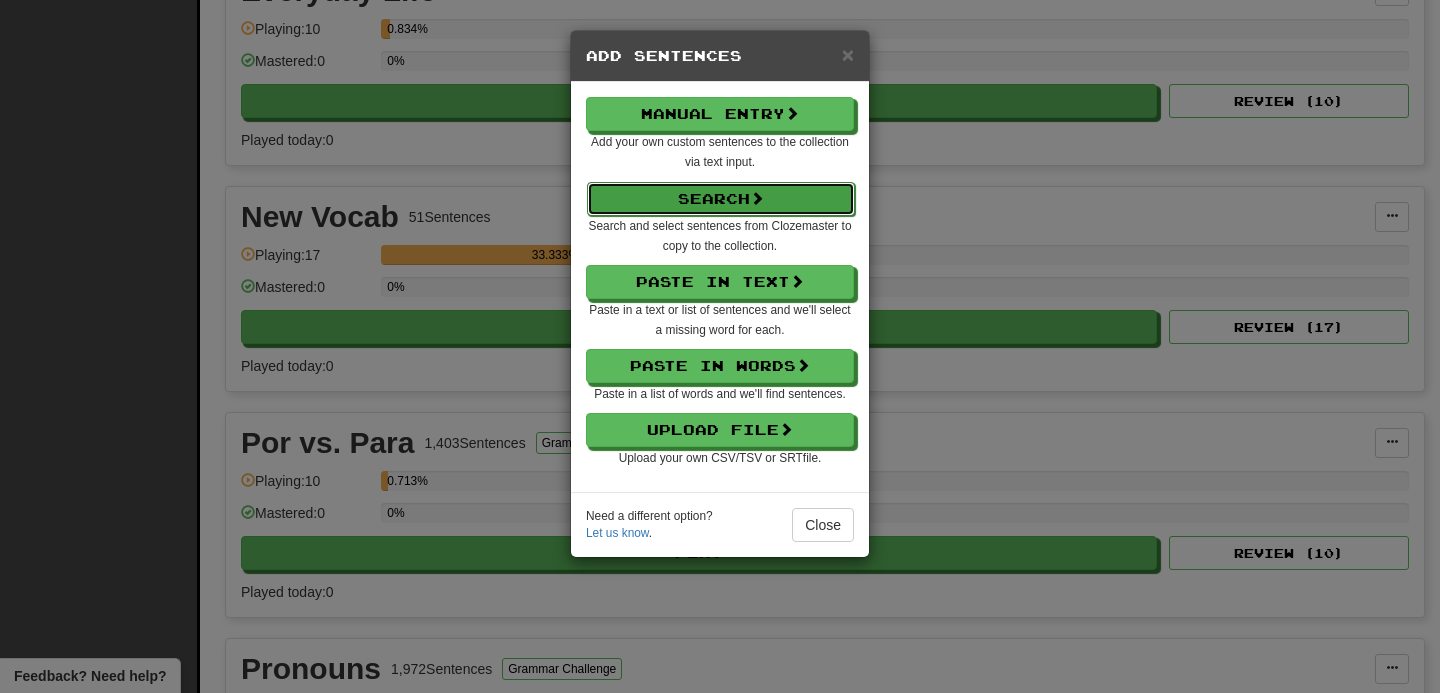 click on "Search" at bounding box center (721, 199) 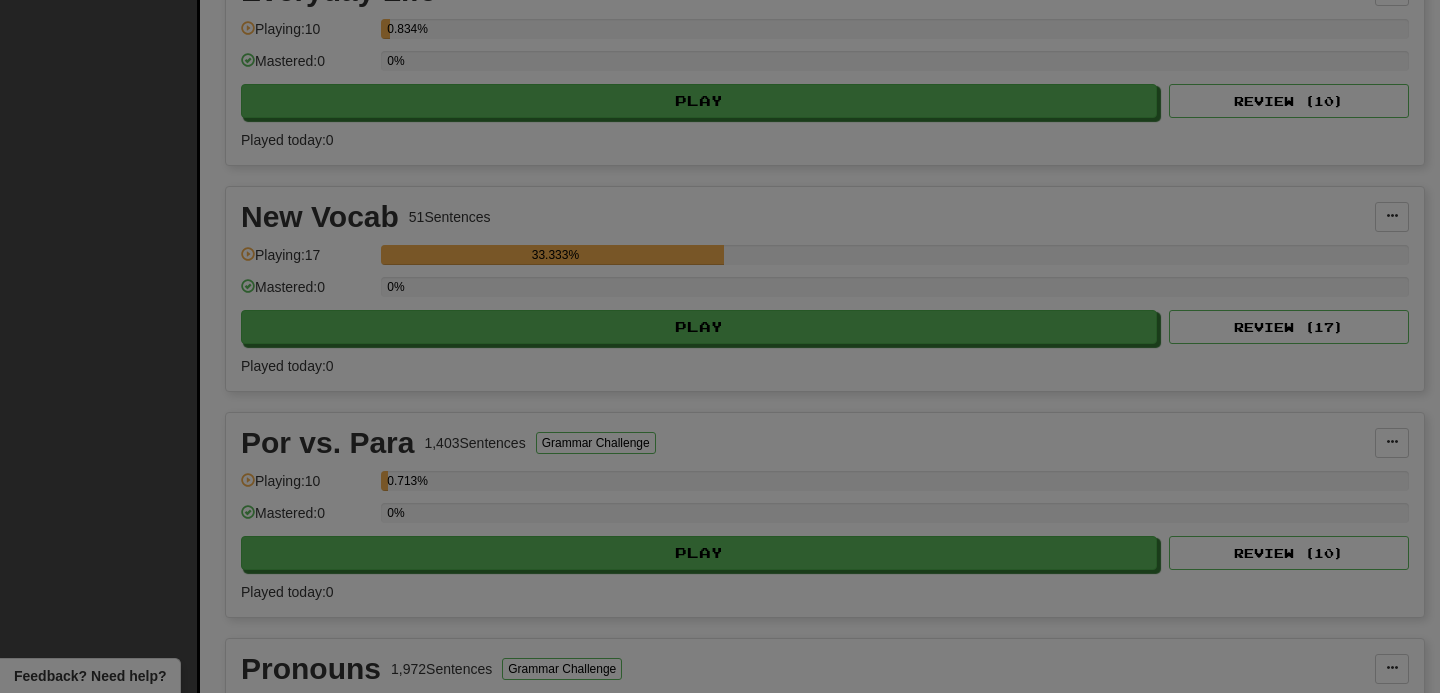 select on "****" 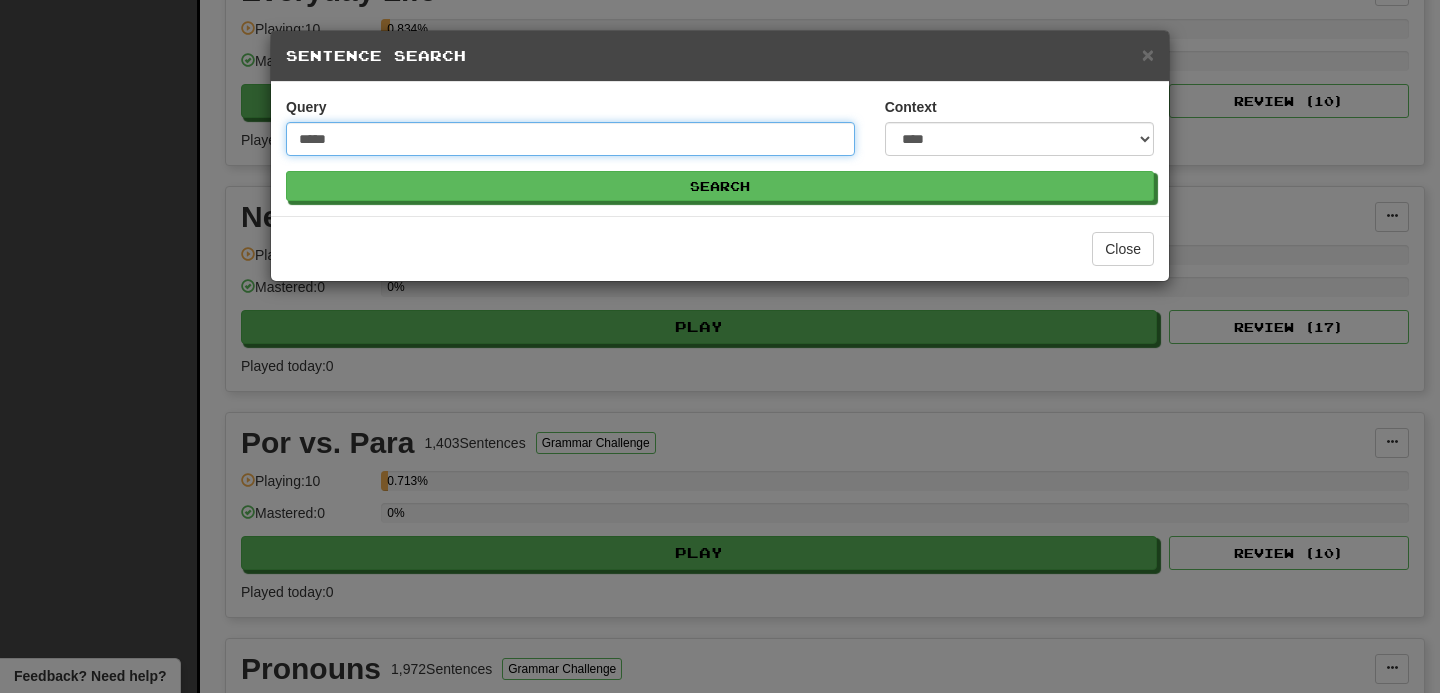type on "*****" 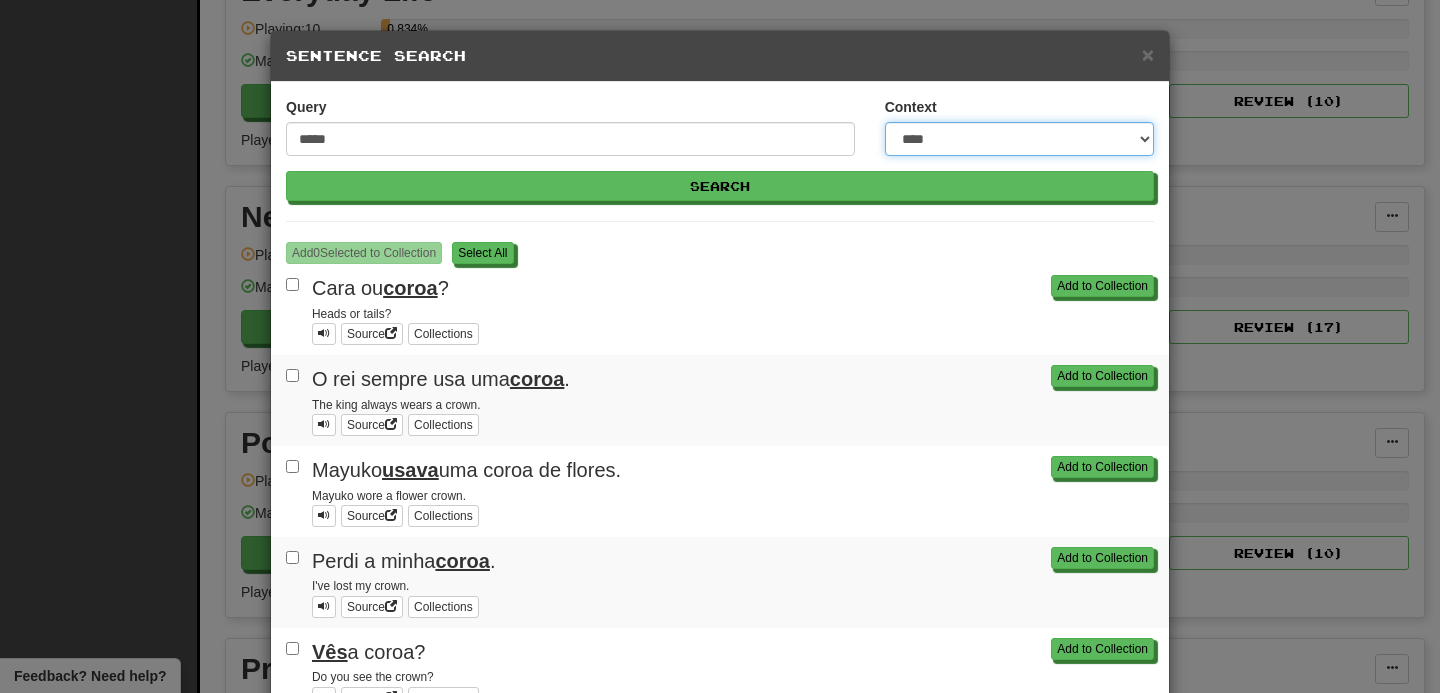 click on "**********" at bounding box center [1019, 139] 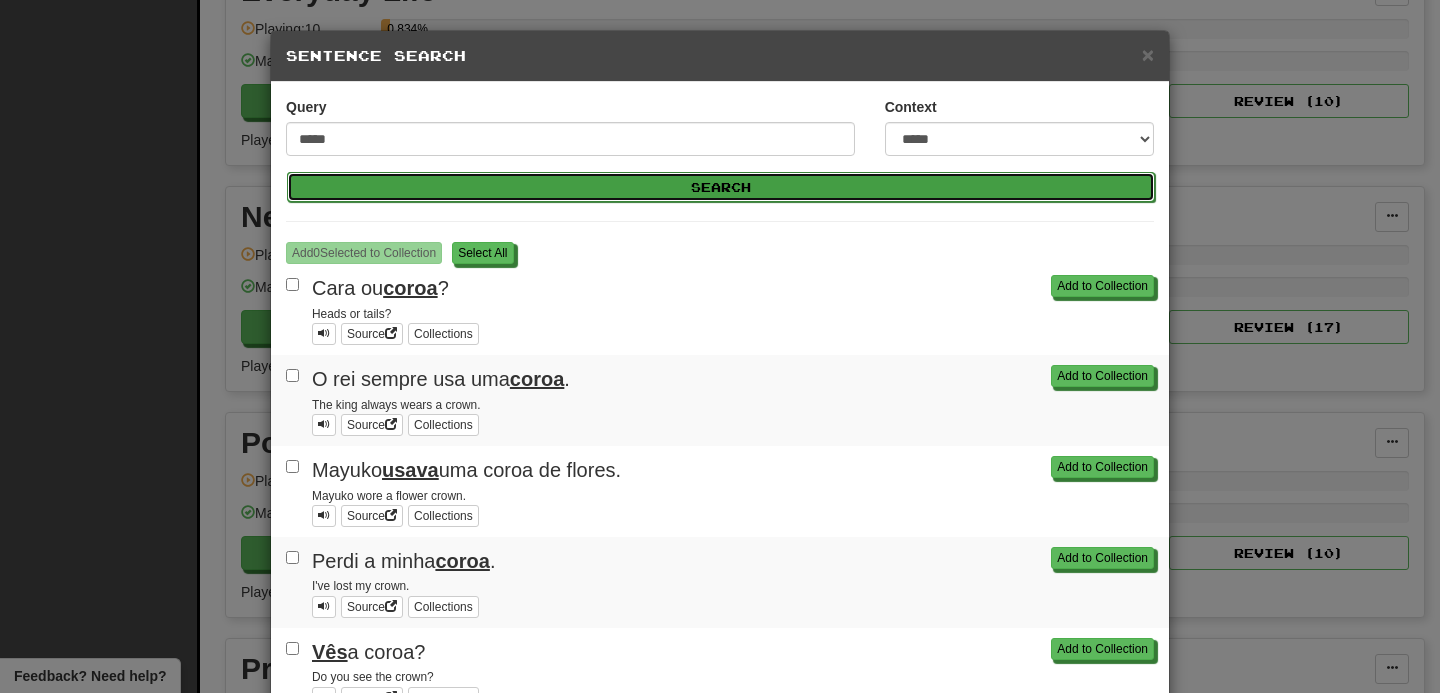 click on "Search" at bounding box center [721, 187] 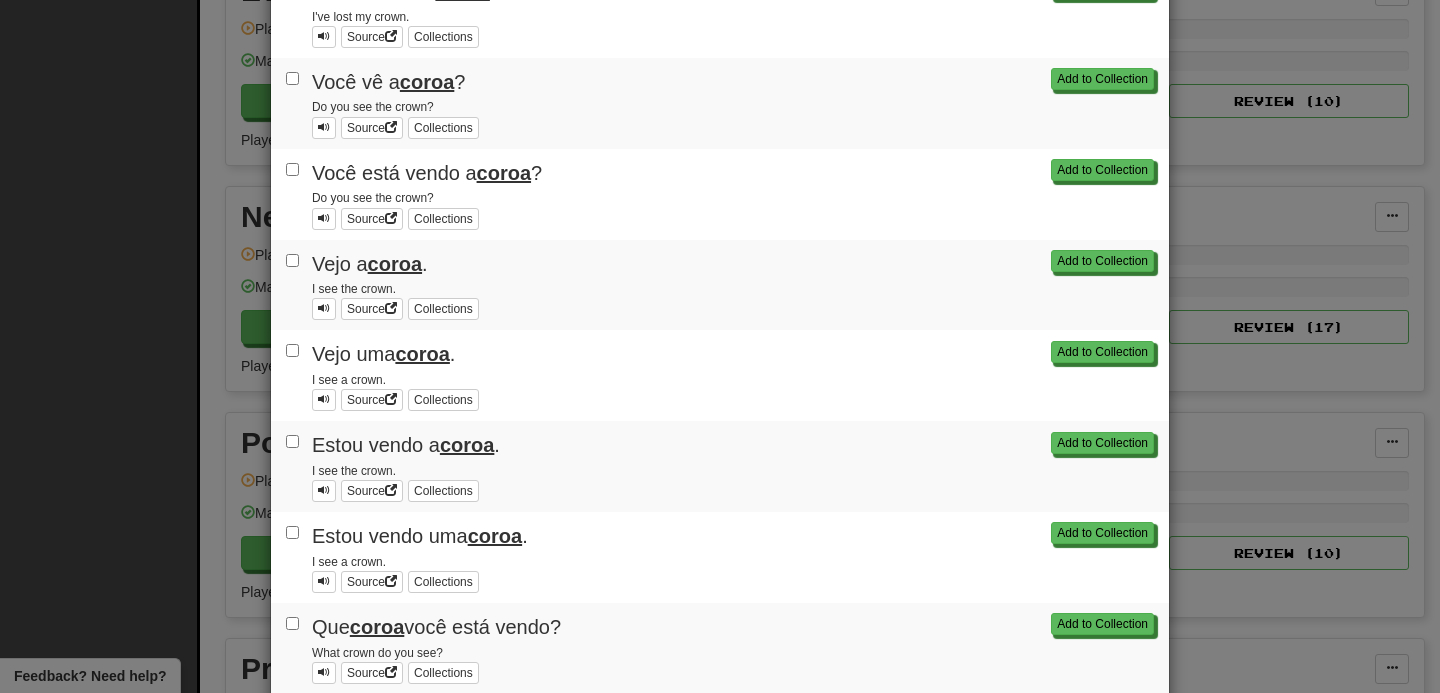 scroll, scrollTop: 893, scrollLeft: 0, axis: vertical 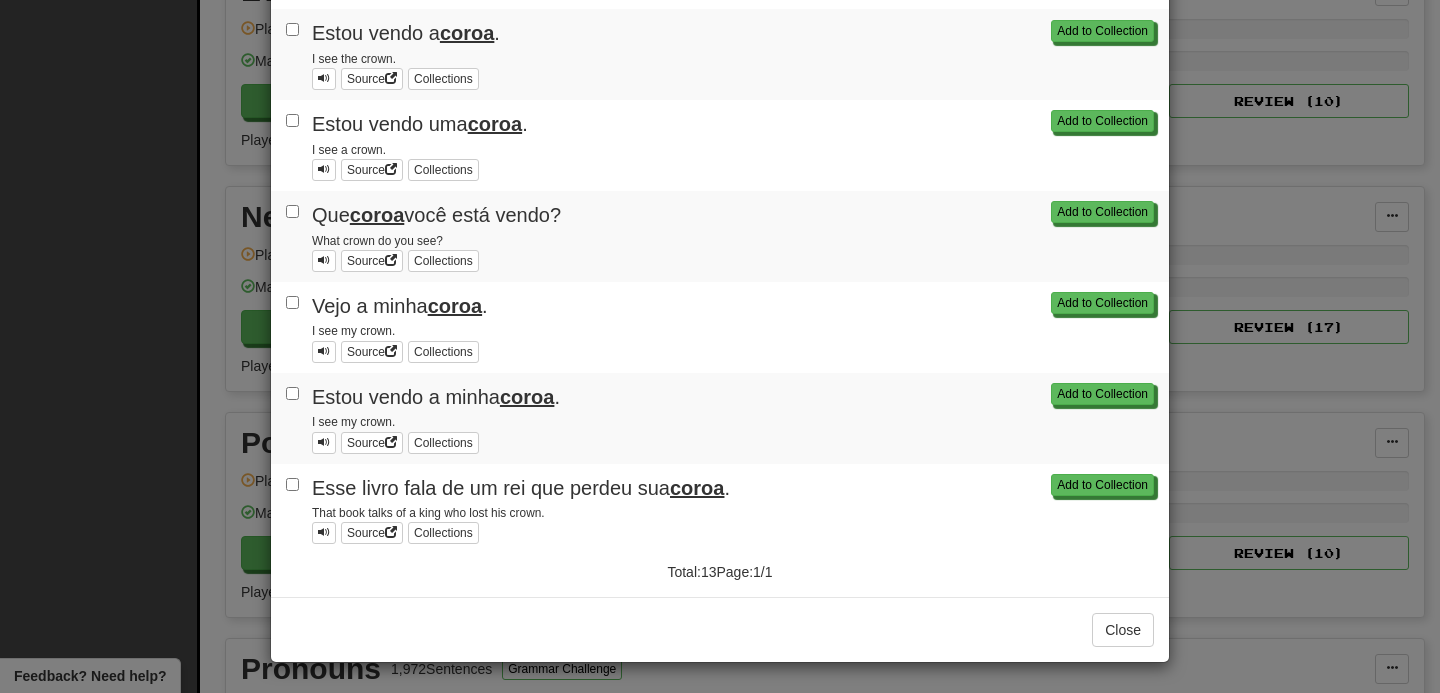 click on "Esse livro fala de um rei que perdeu sua coroa." at bounding box center (733, 488) 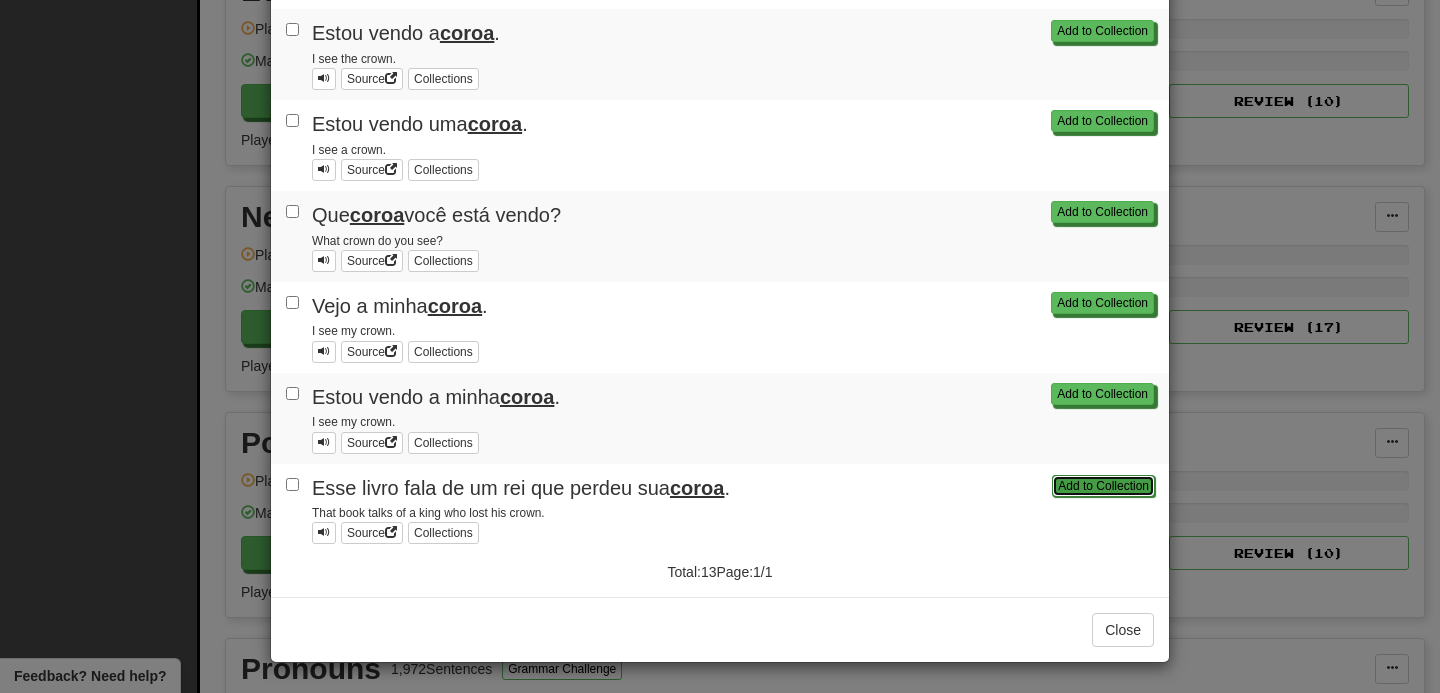 click on "Add to Collection" at bounding box center [1103, 486] 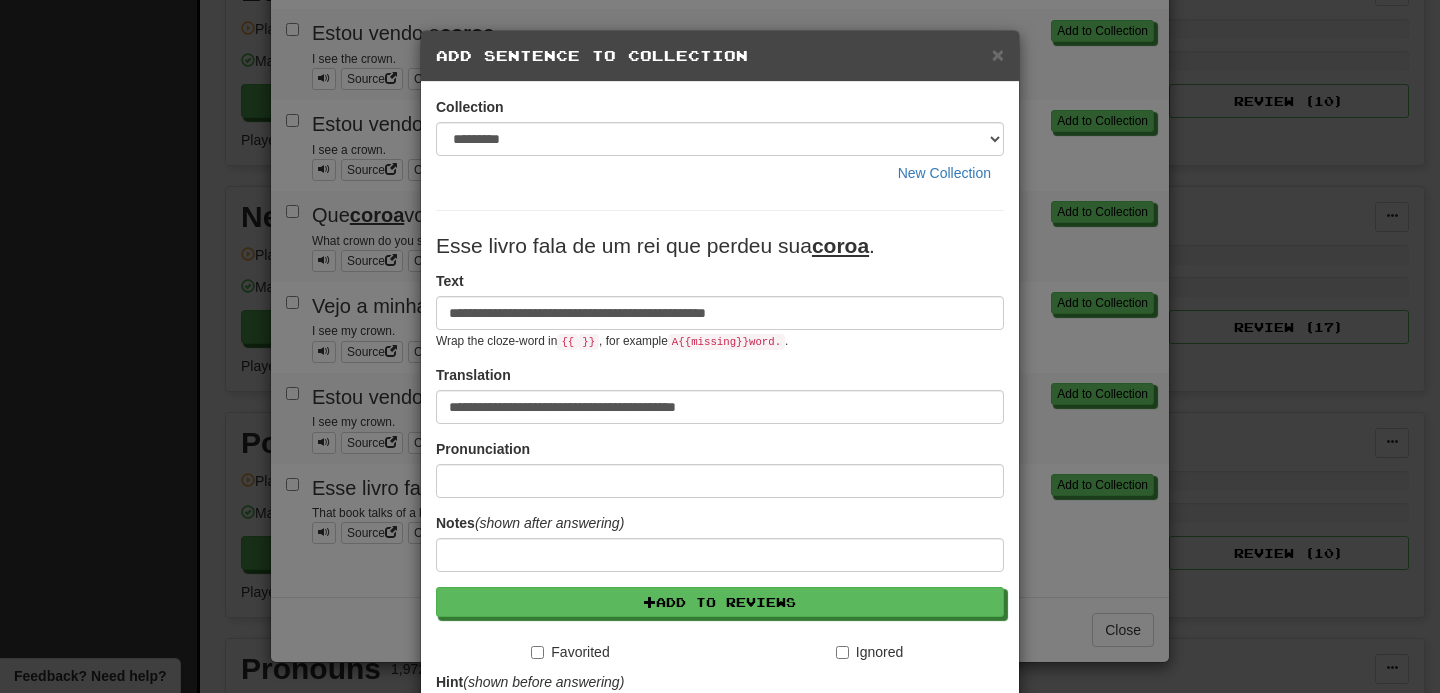 scroll, scrollTop: 284, scrollLeft: 0, axis: vertical 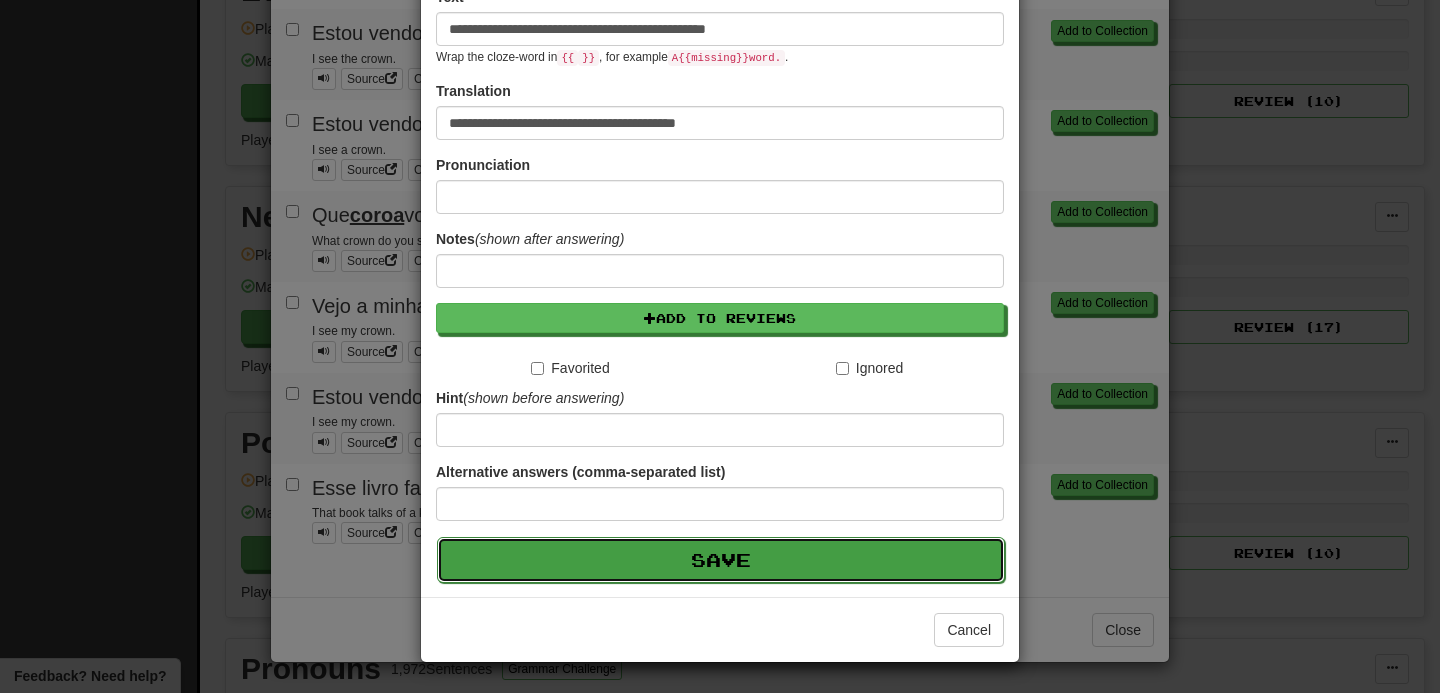 click on "Save" at bounding box center (721, 560) 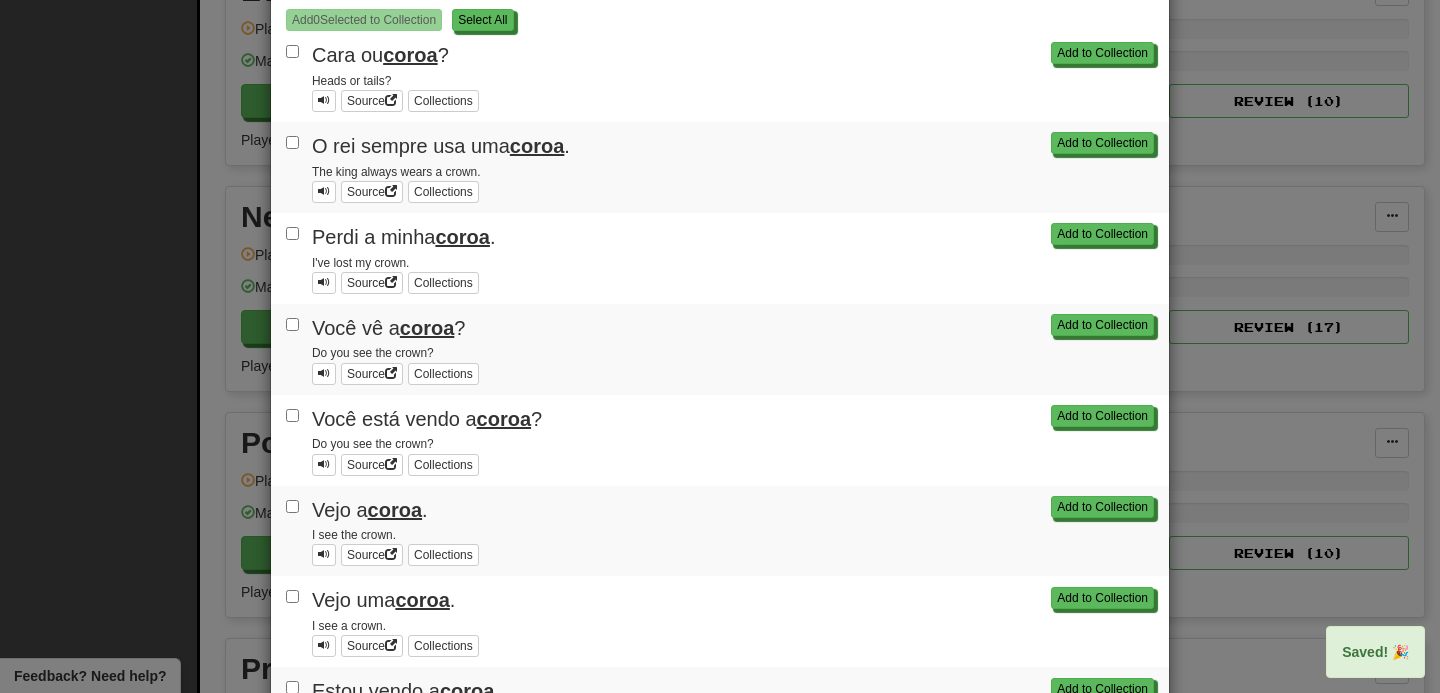 scroll, scrollTop: 0, scrollLeft: 0, axis: both 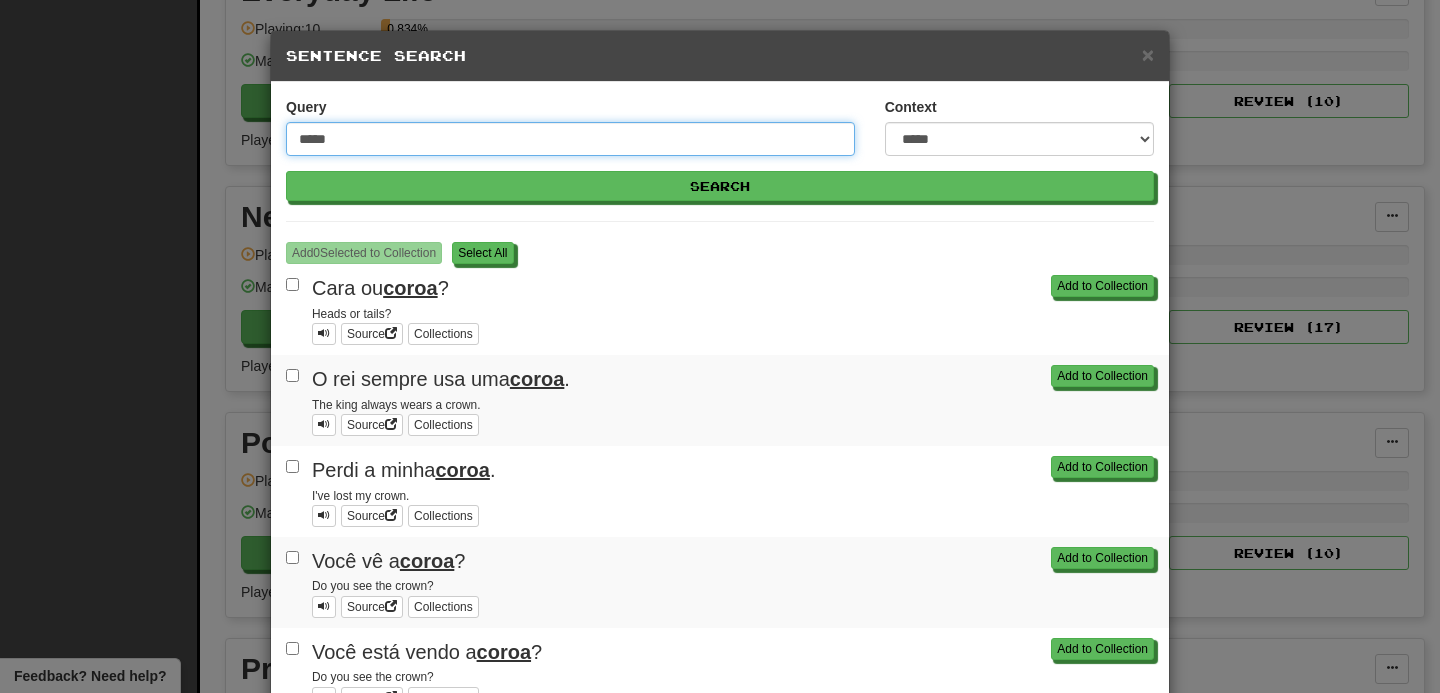 click on "*****" at bounding box center (570, 139) 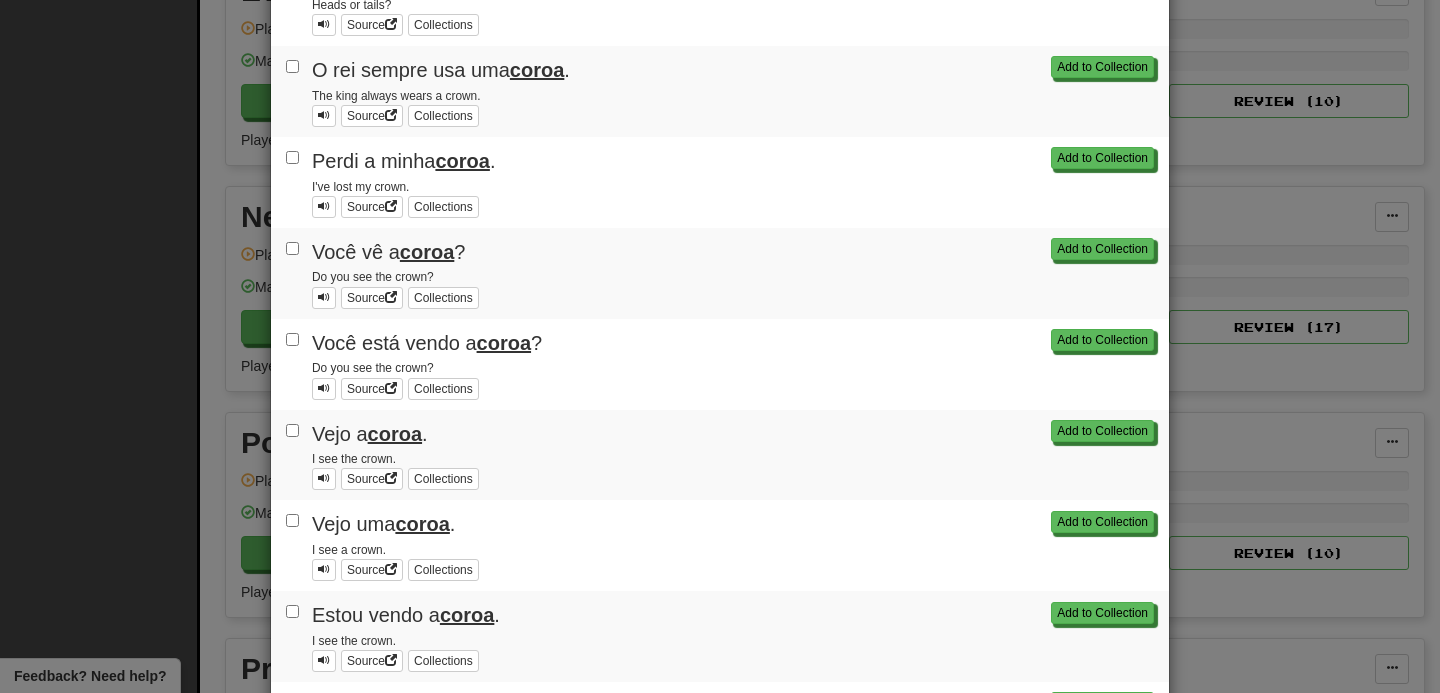 scroll, scrollTop: 0, scrollLeft: 0, axis: both 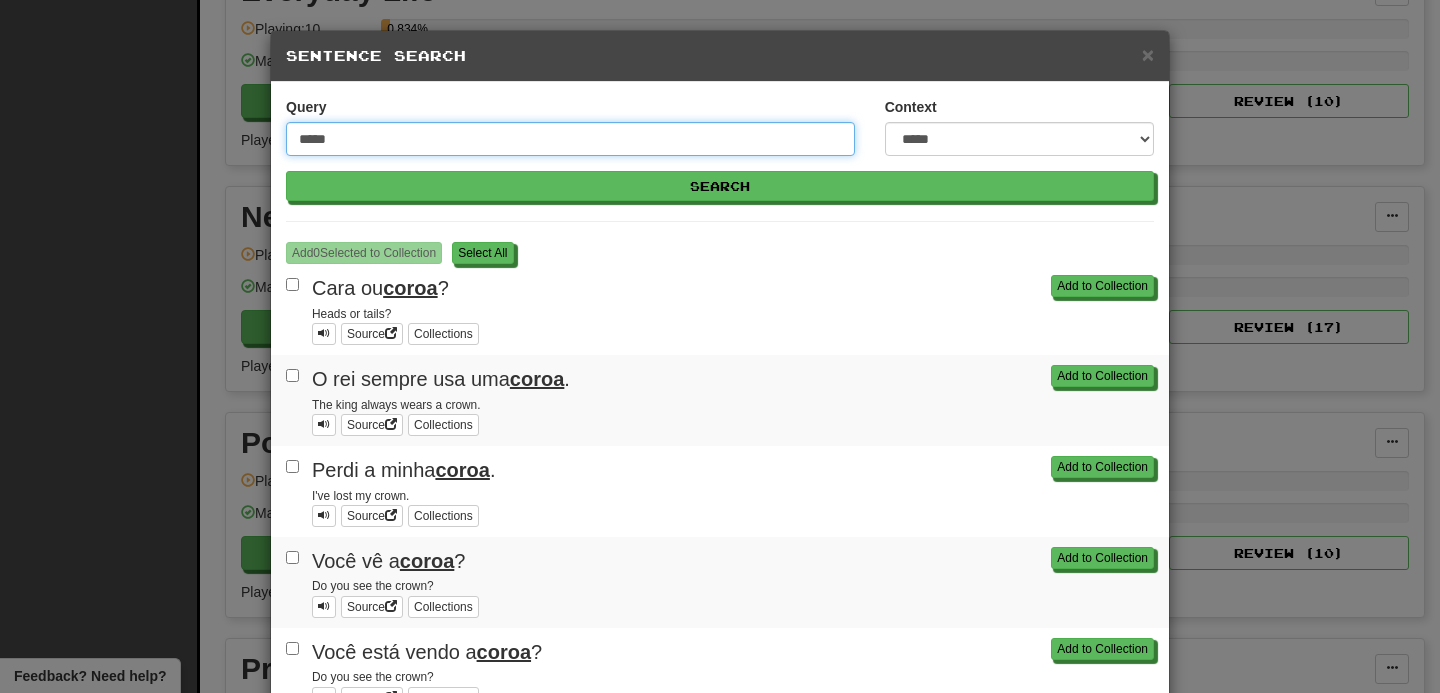 type on "*****" 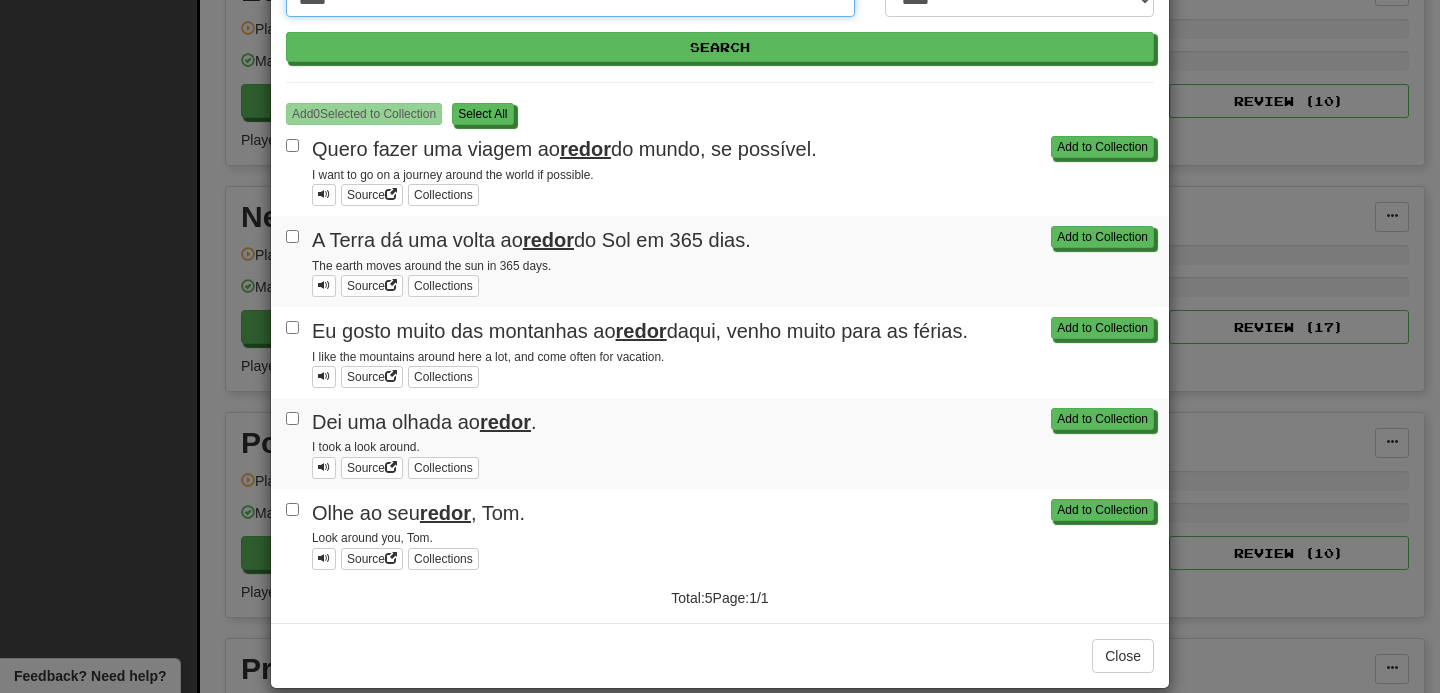 scroll, scrollTop: 141, scrollLeft: 0, axis: vertical 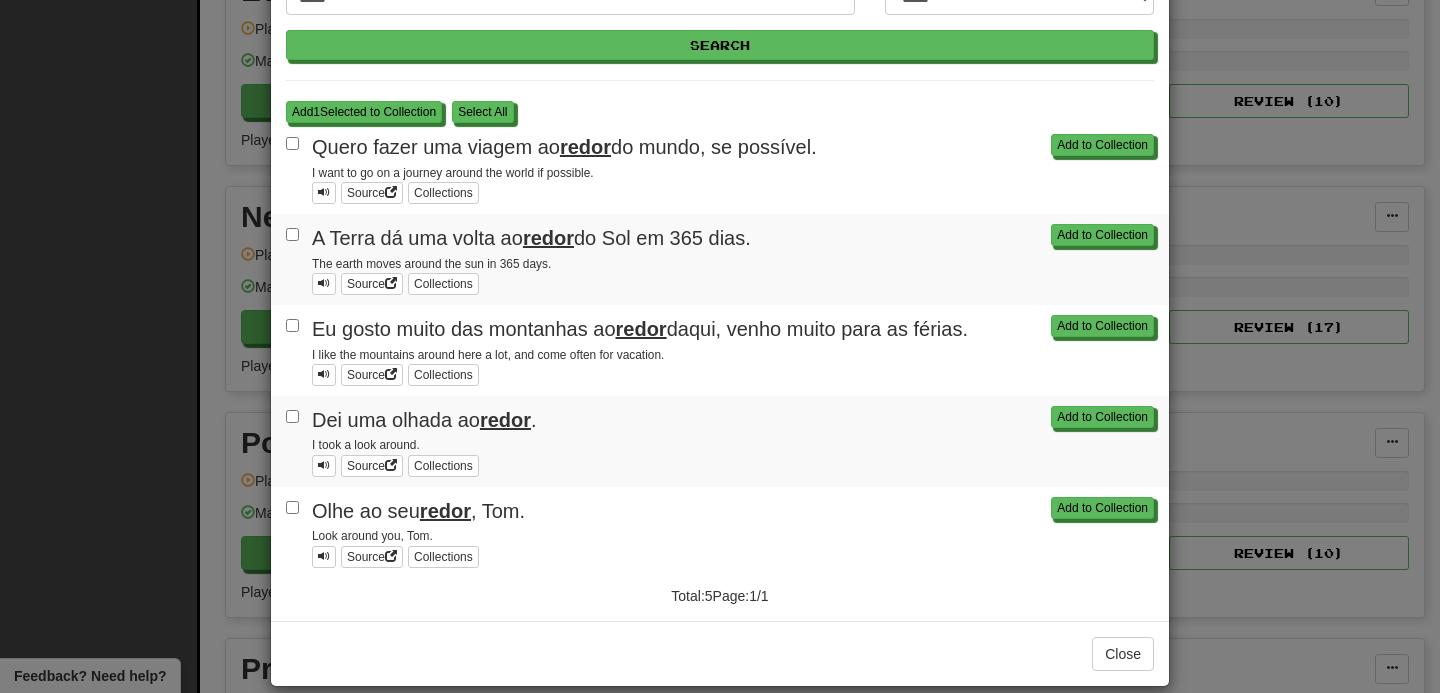 click on "Add to Collection Quero fazer uma viagem ao redor do mundo, se possível. I want to go on a journey around the world if possible. Source Collections" at bounding box center (720, 168) 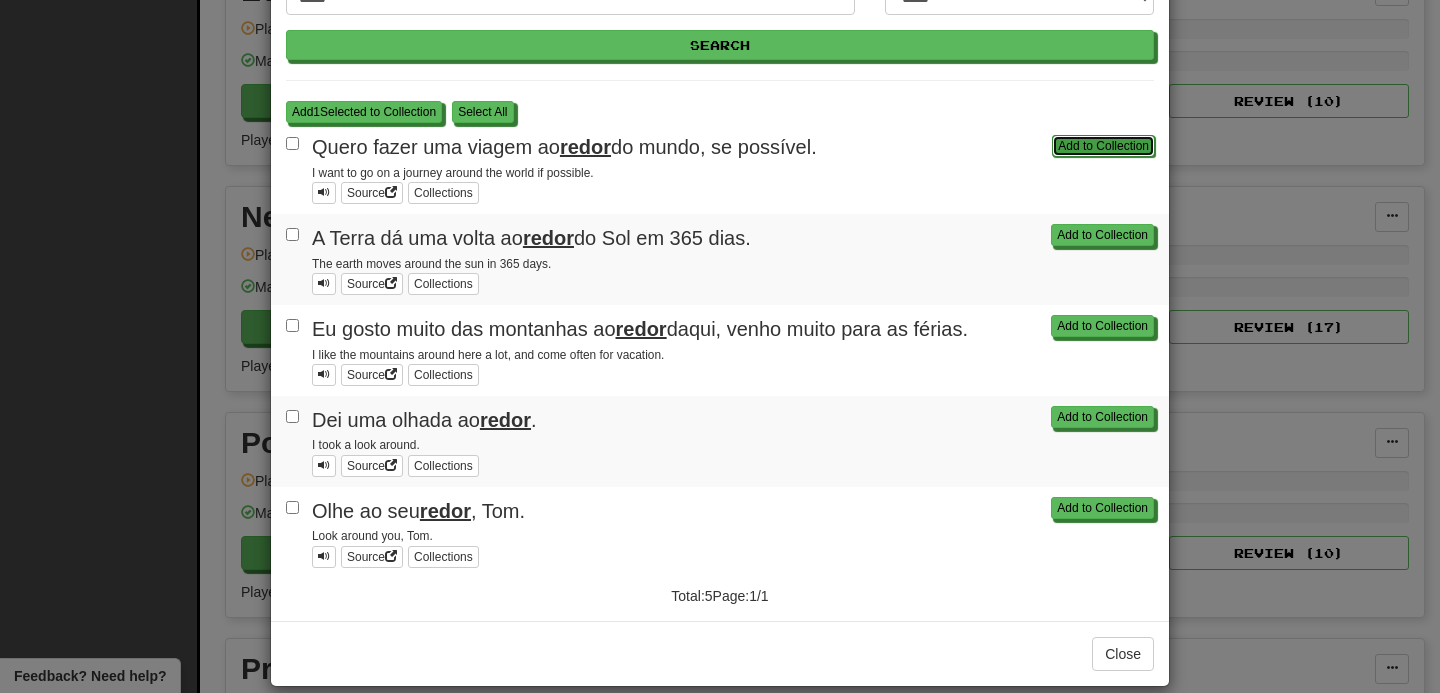 click on "Add to Collection" at bounding box center [1103, 146] 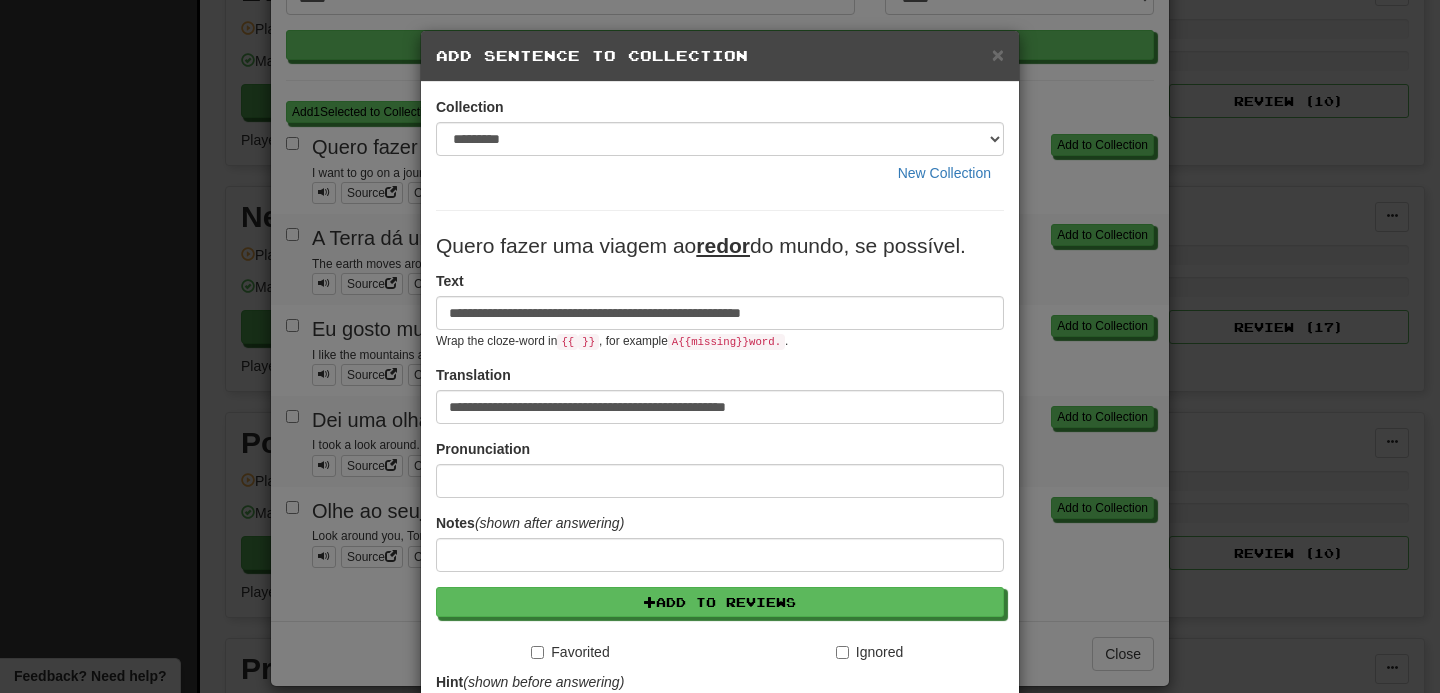 scroll, scrollTop: 284, scrollLeft: 0, axis: vertical 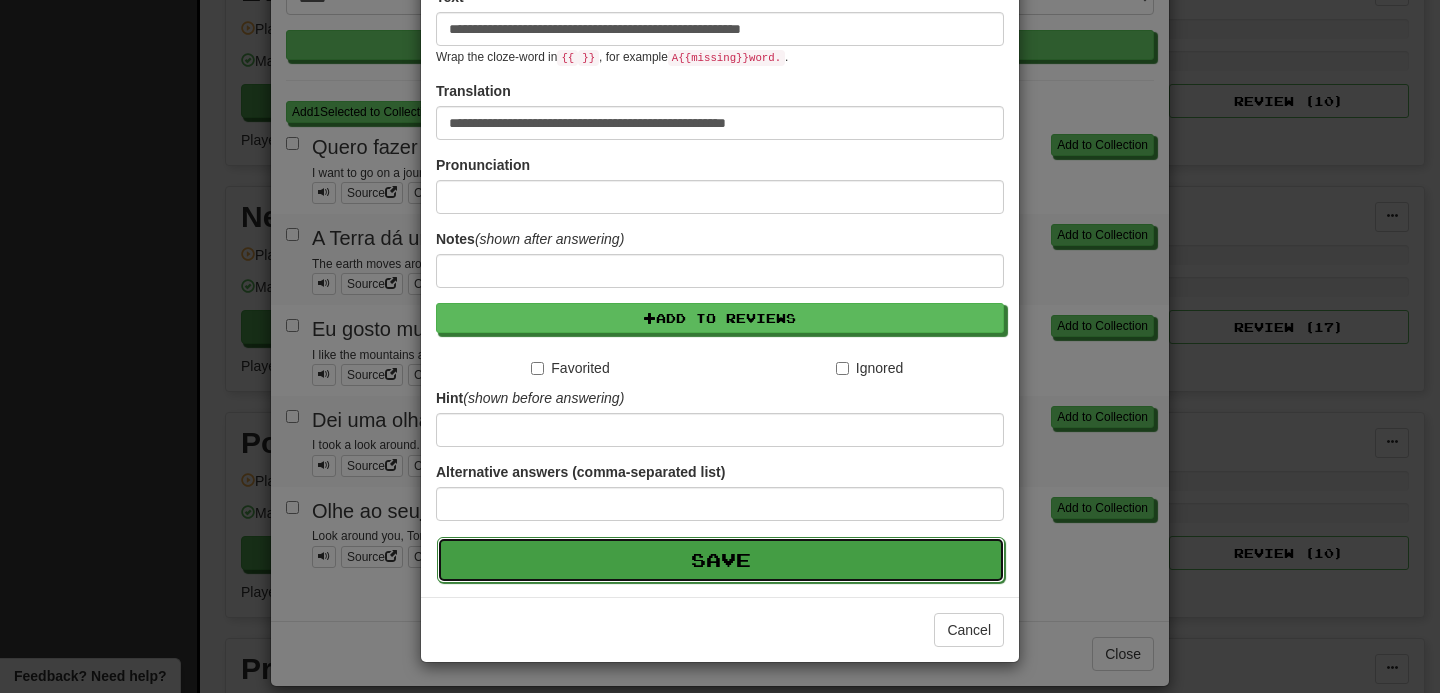 click on "Save" at bounding box center (721, 560) 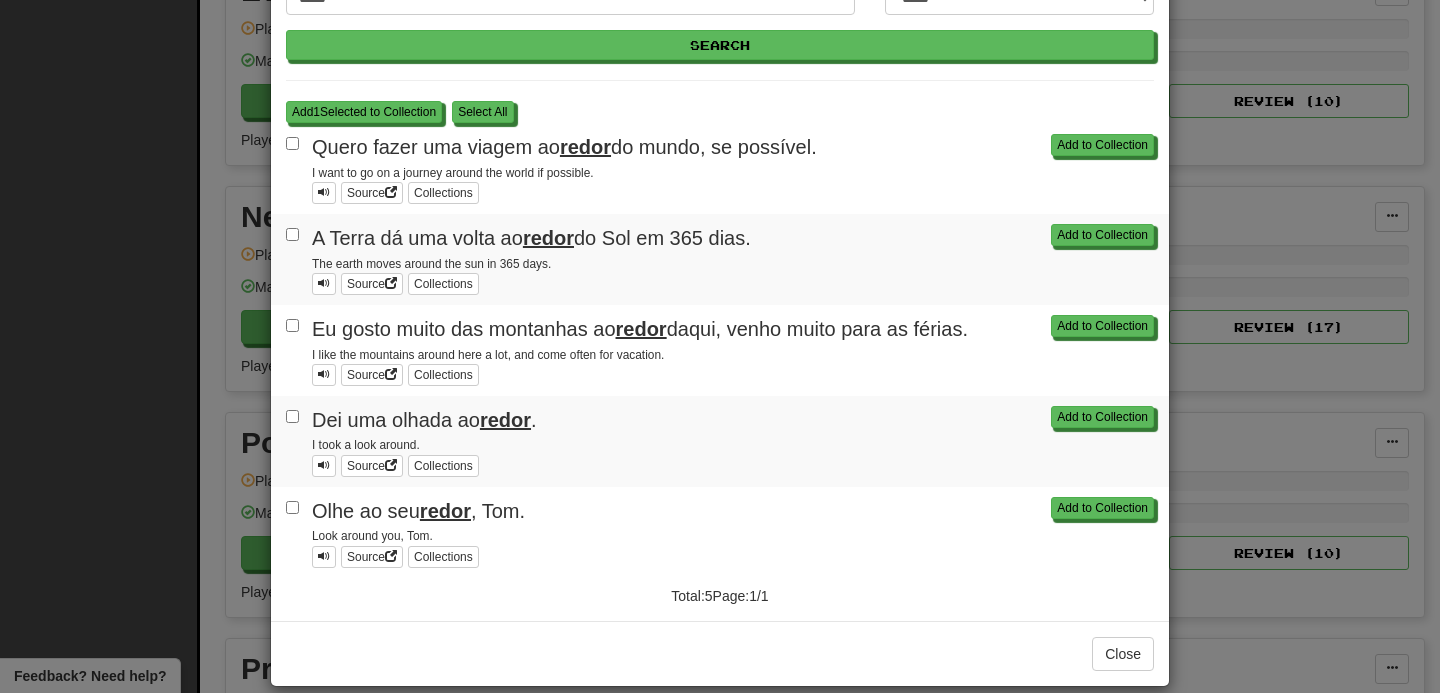 scroll, scrollTop: 0, scrollLeft: 0, axis: both 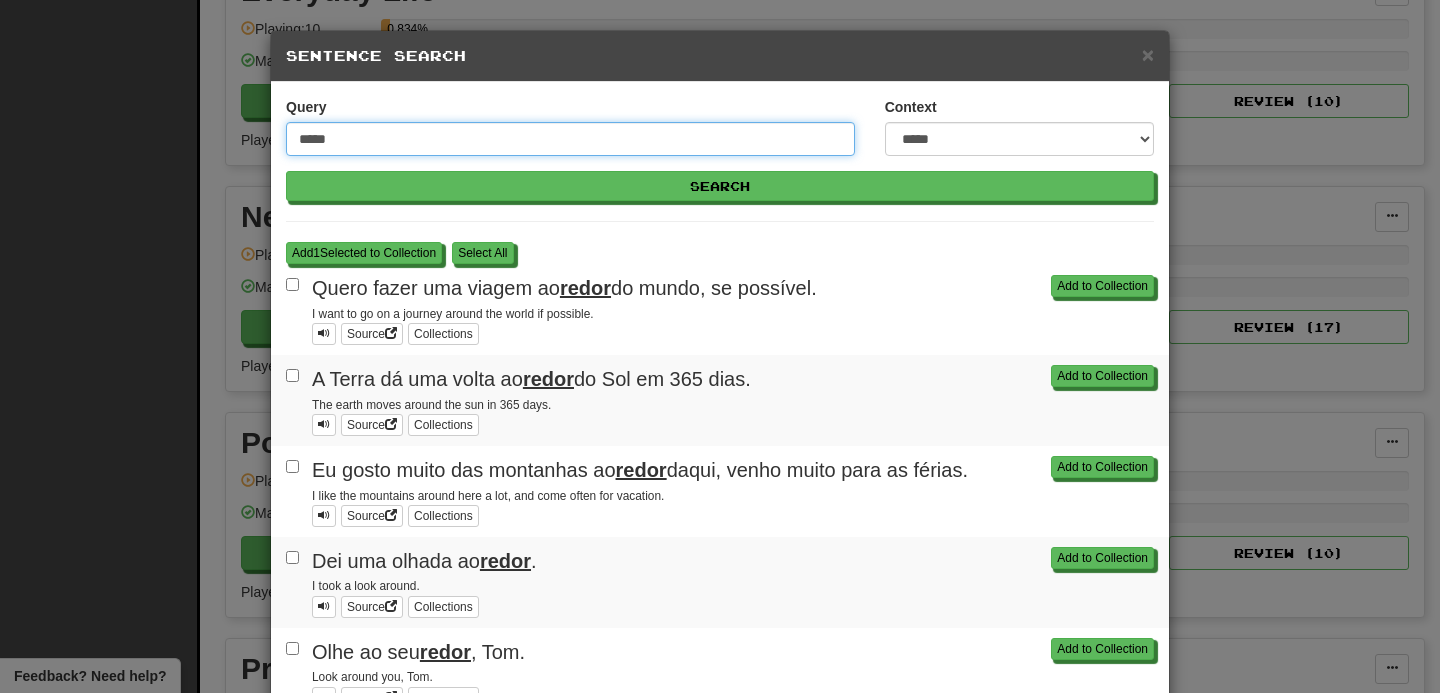drag, startPoint x: 393, startPoint y: 138, endPoint x: 300, endPoint y: 136, distance: 93.0215 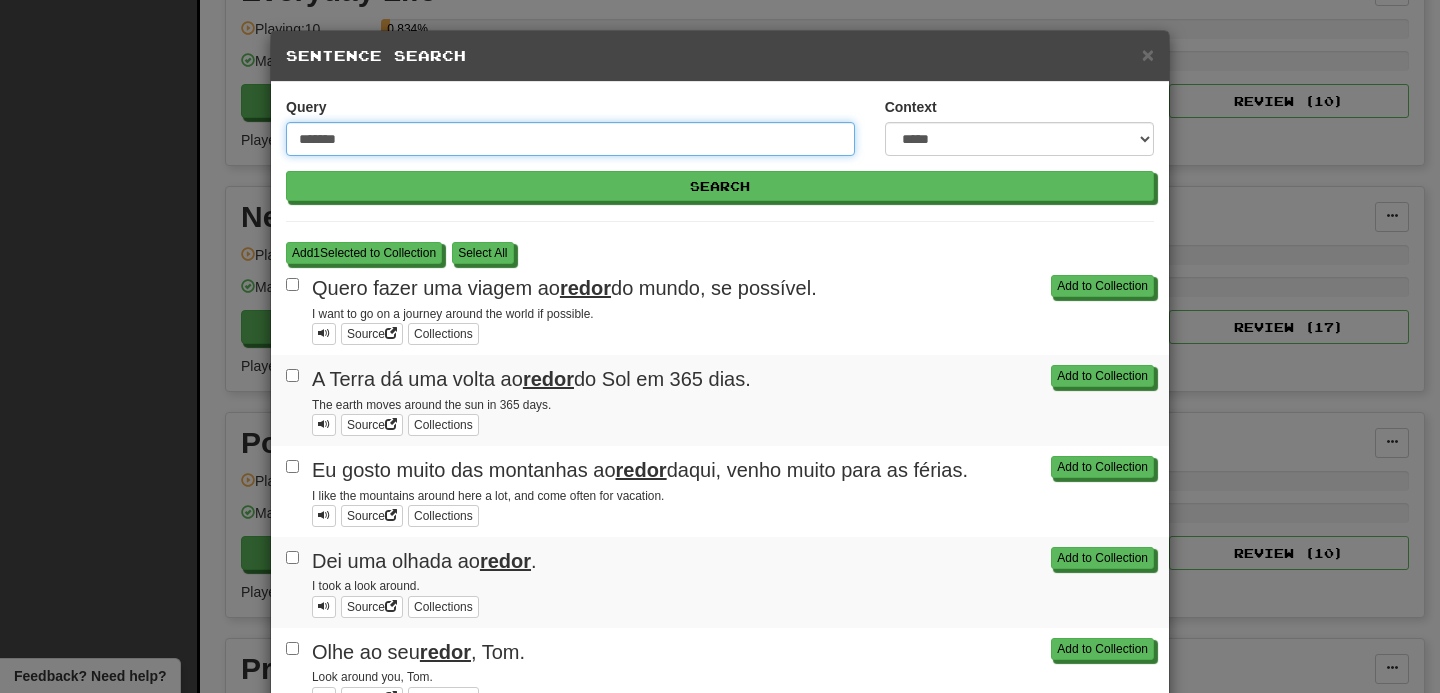 type on "*******" 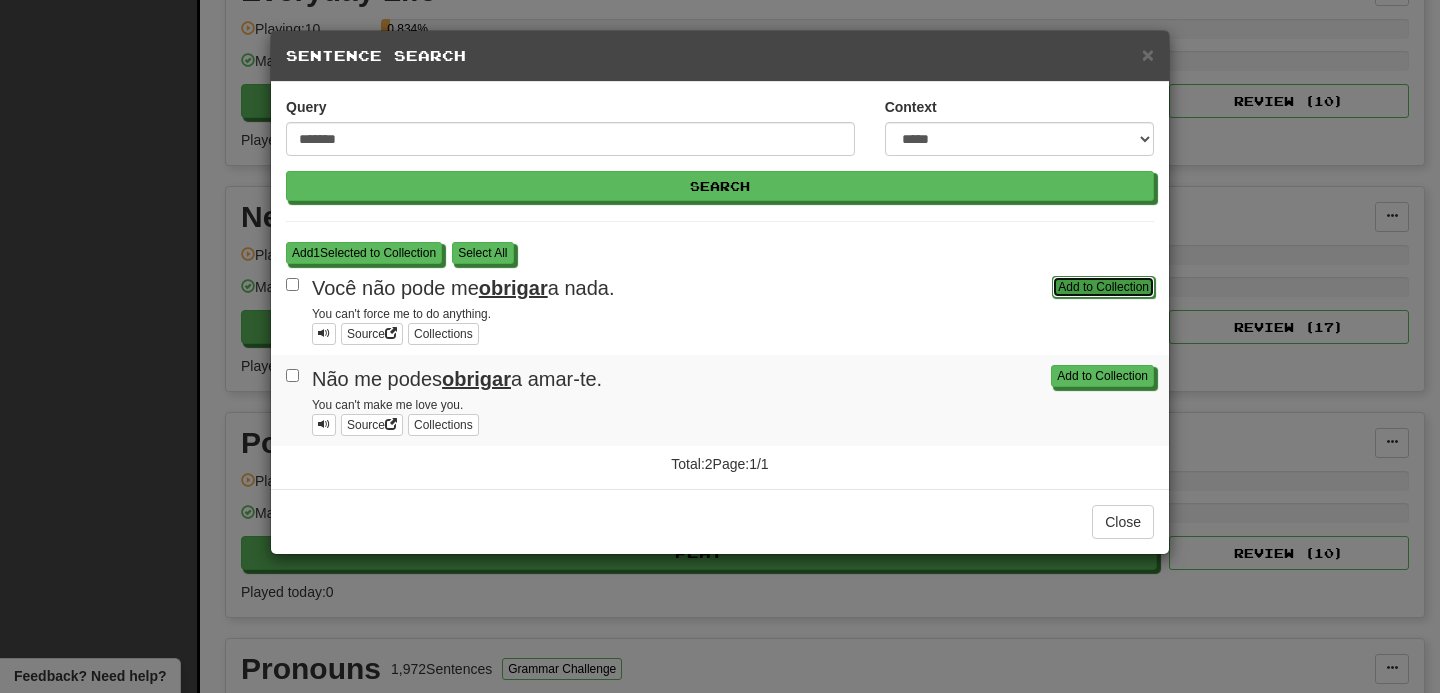 click on "Add to Collection" at bounding box center [1103, 287] 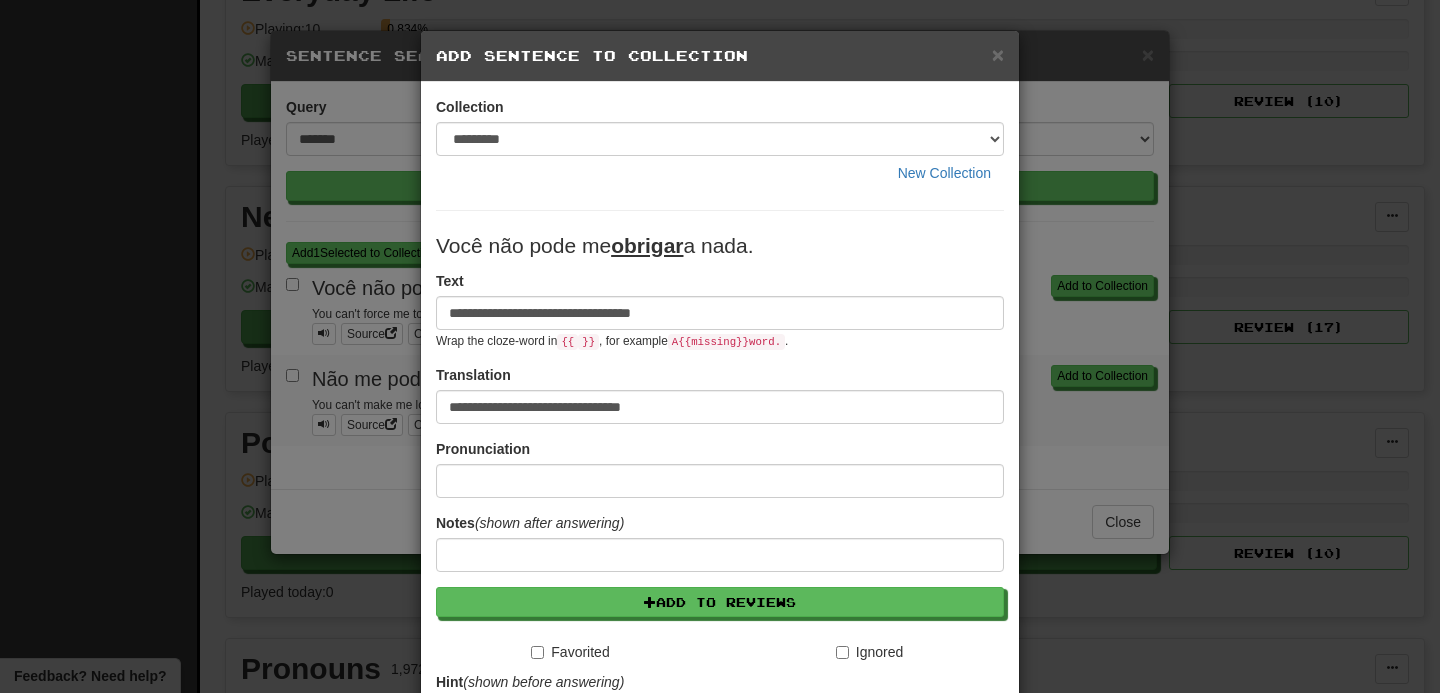 scroll, scrollTop: 284, scrollLeft: 0, axis: vertical 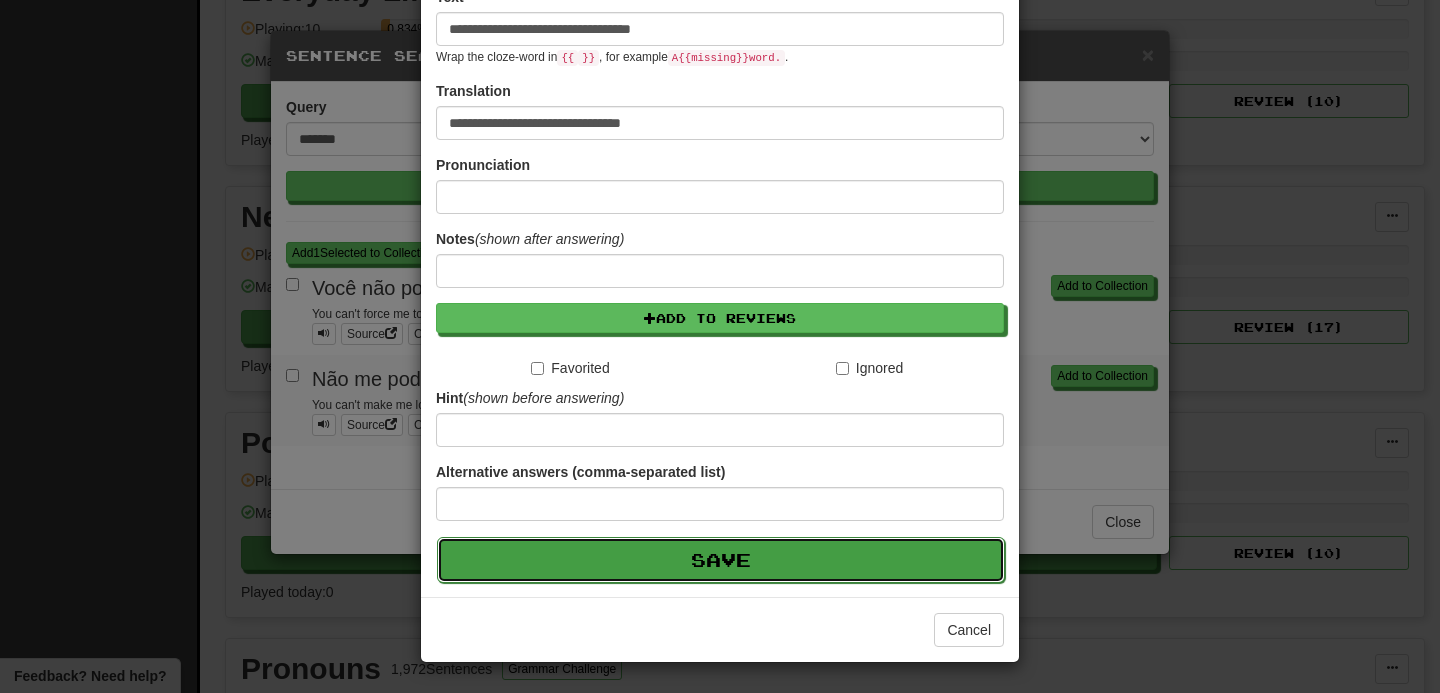 click on "Save" at bounding box center (721, 560) 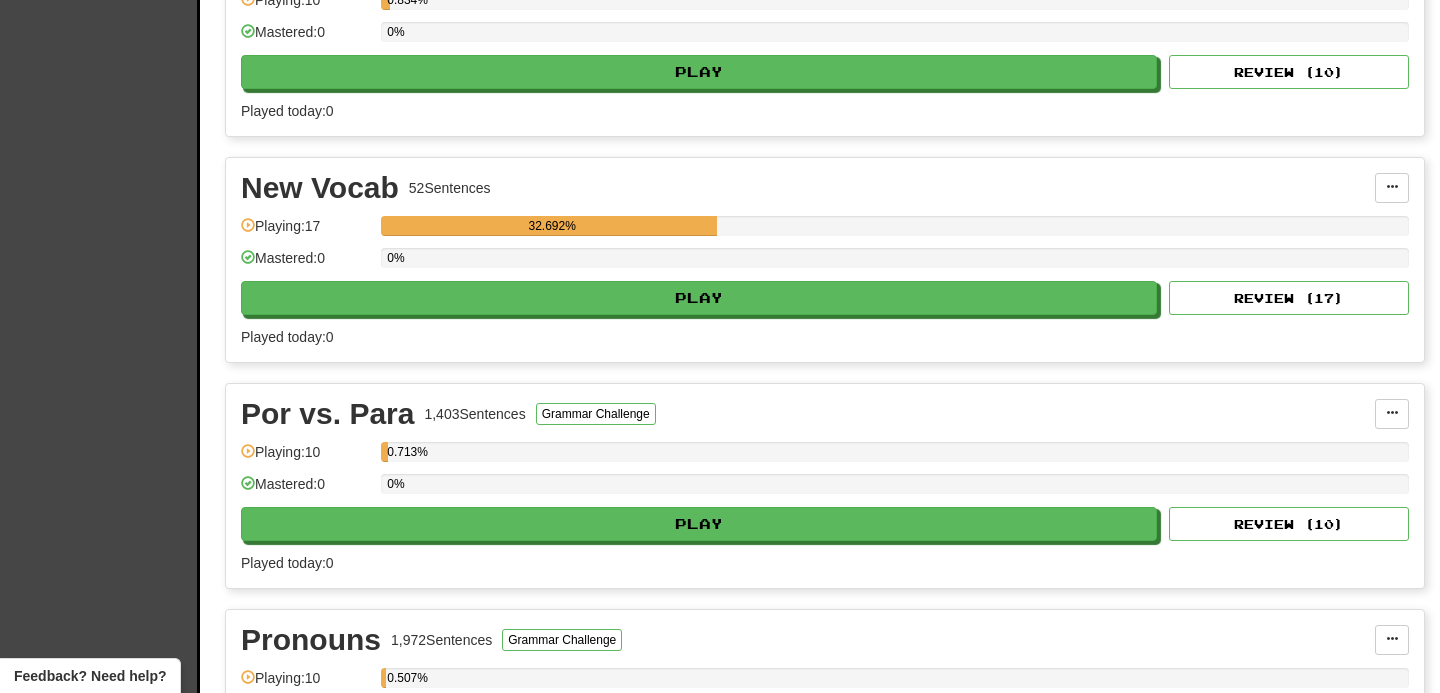 scroll, scrollTop: 665, scrollLeft: 0, axis: vertical 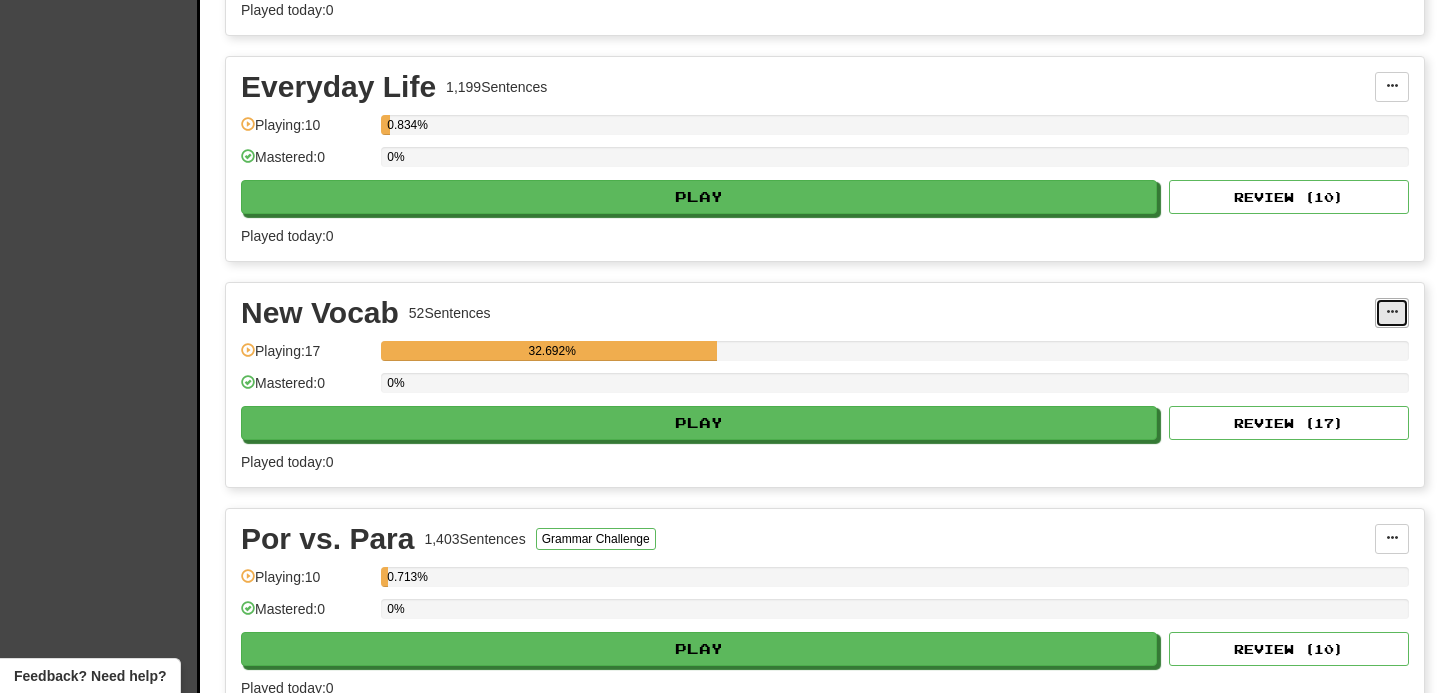 click at bounding box center (1392, 313) 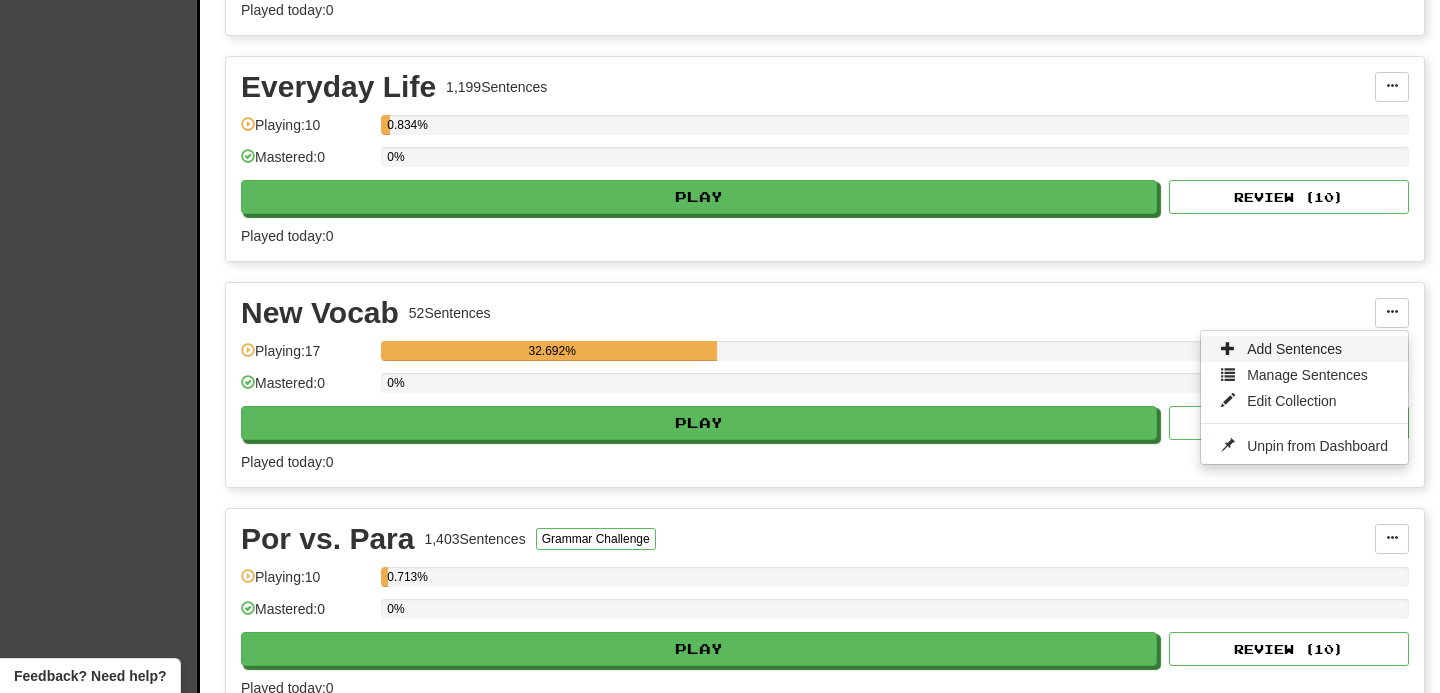 click on "Add Sentences" at bounding box center (1294, 349) 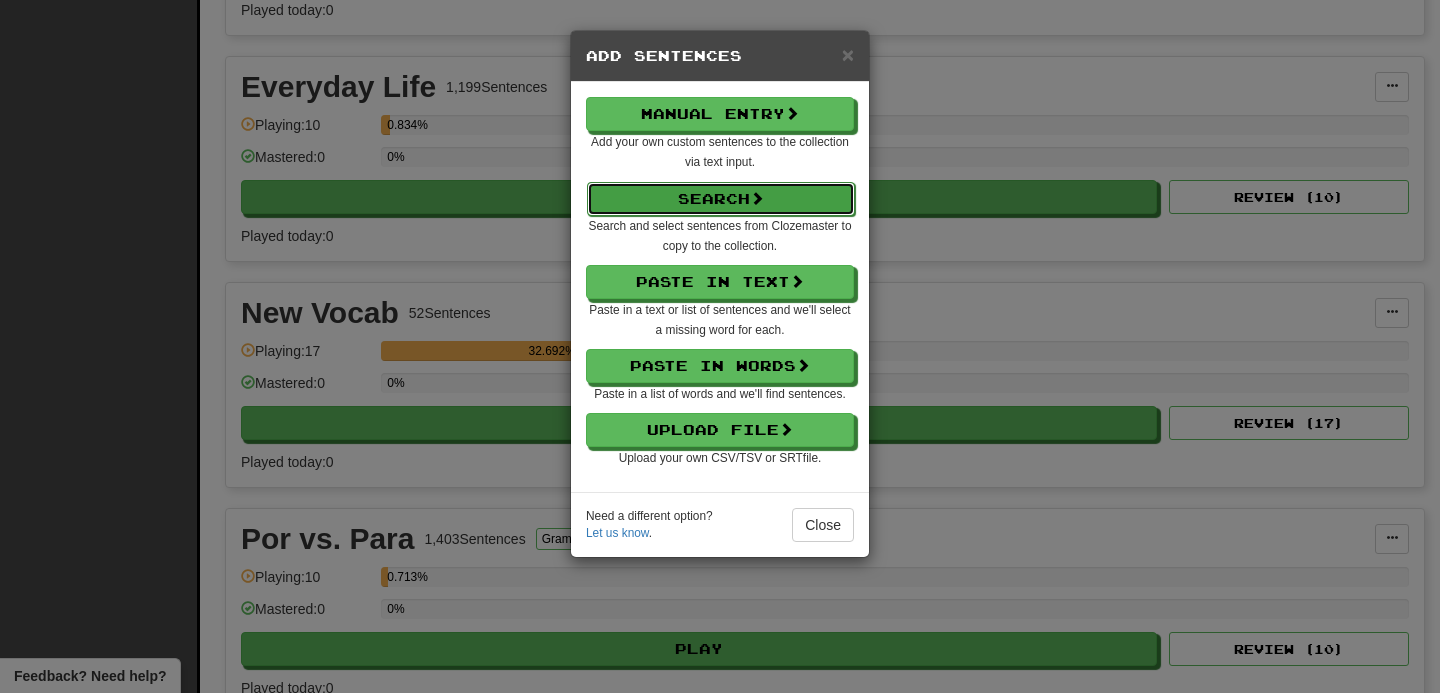 click on "Search" at bounding box center [721, 199] 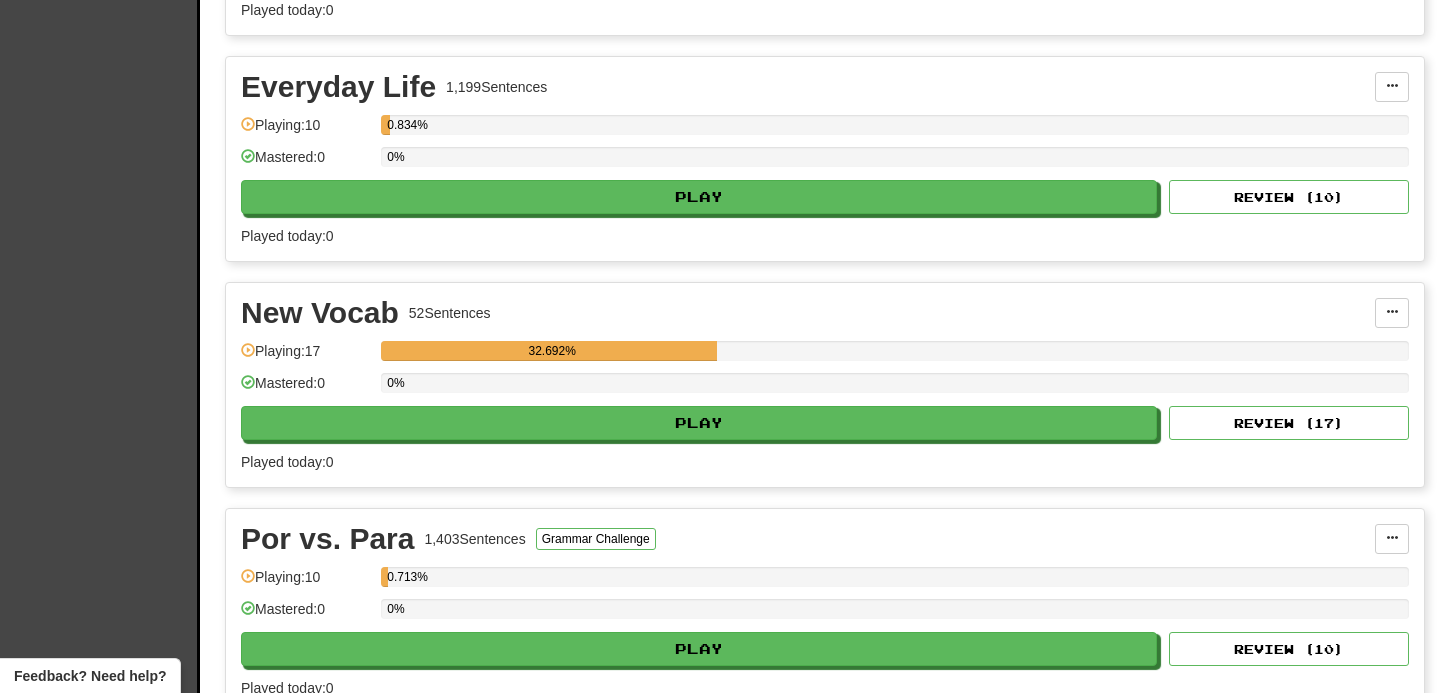 select on "****" 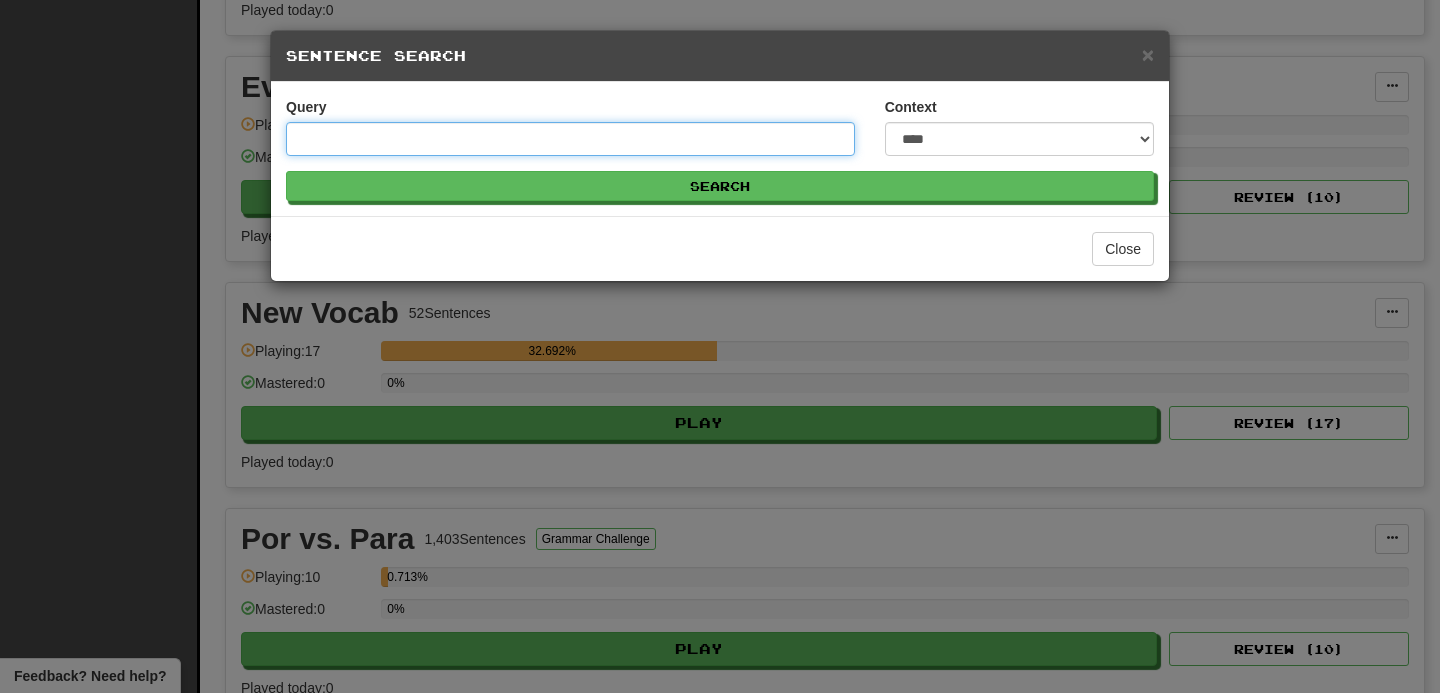 click on "Query" at bounding box center (570, 139) 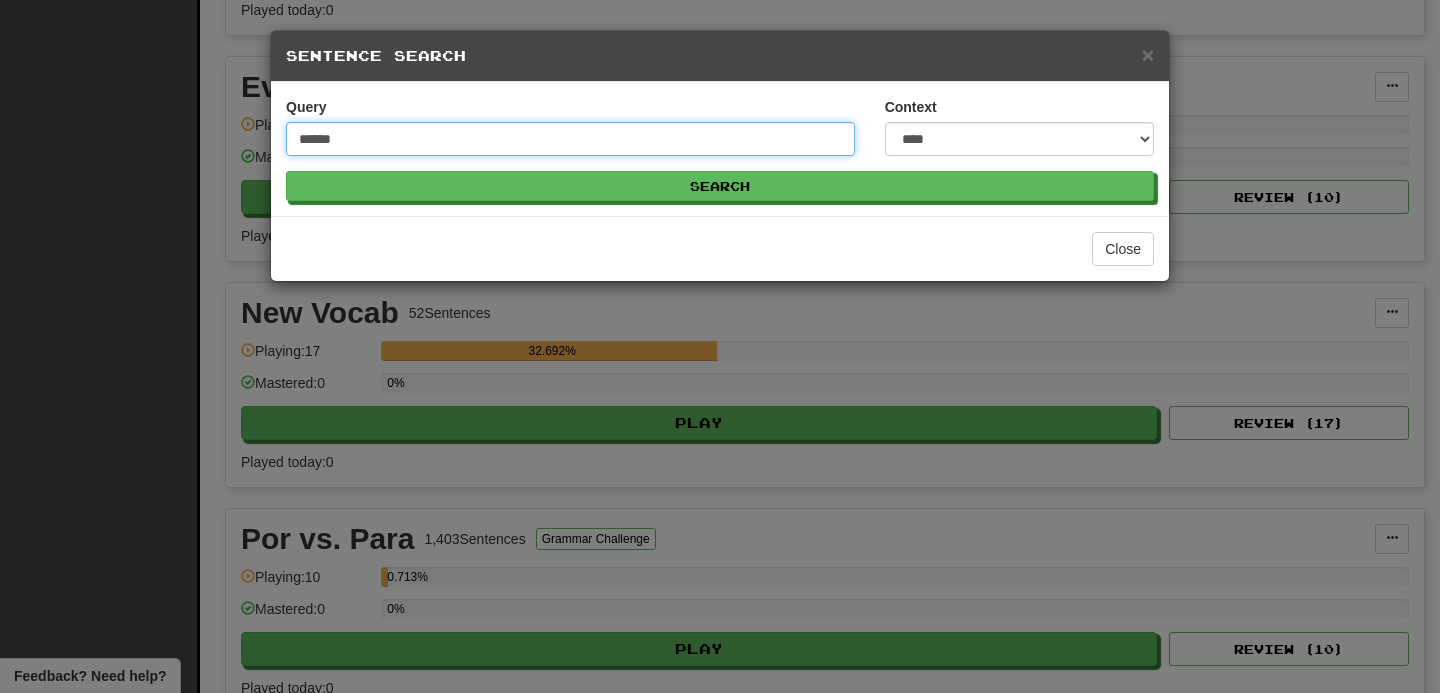 type on "******" 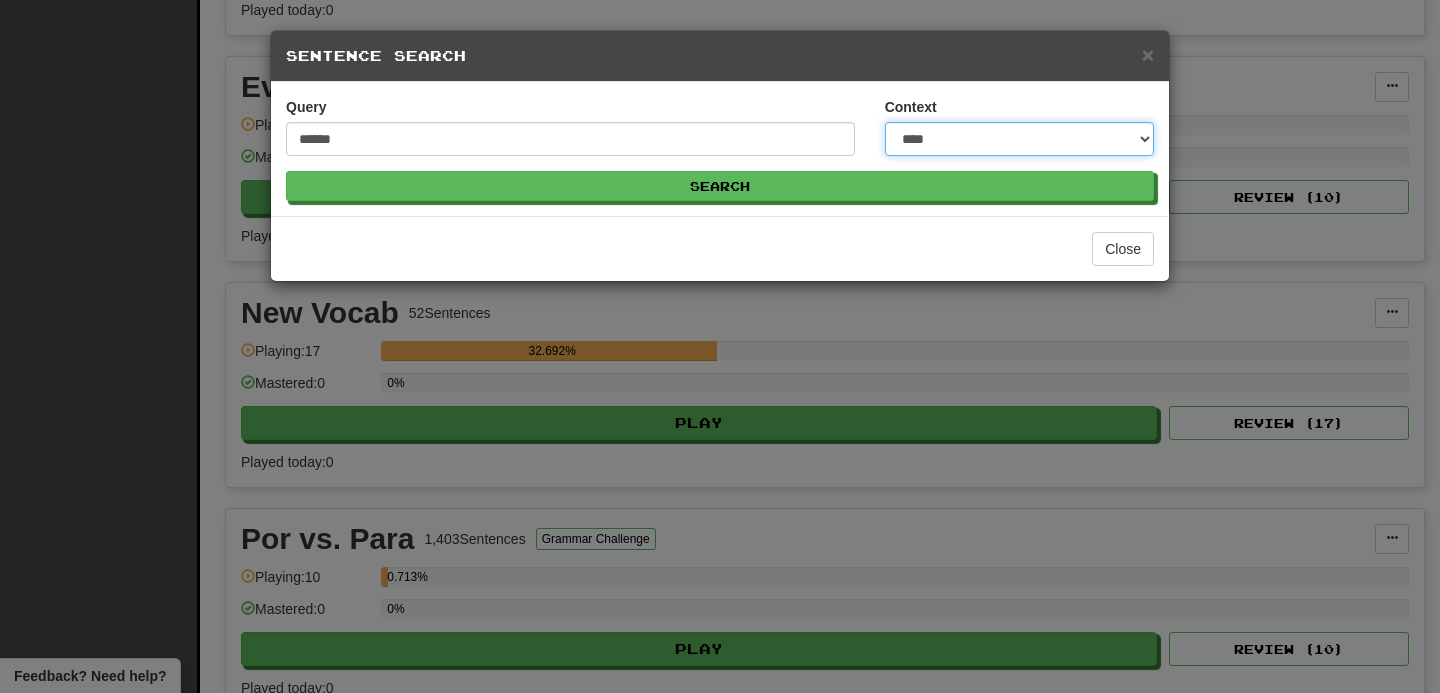 click on "**********" at bounding box center [1019, 139] 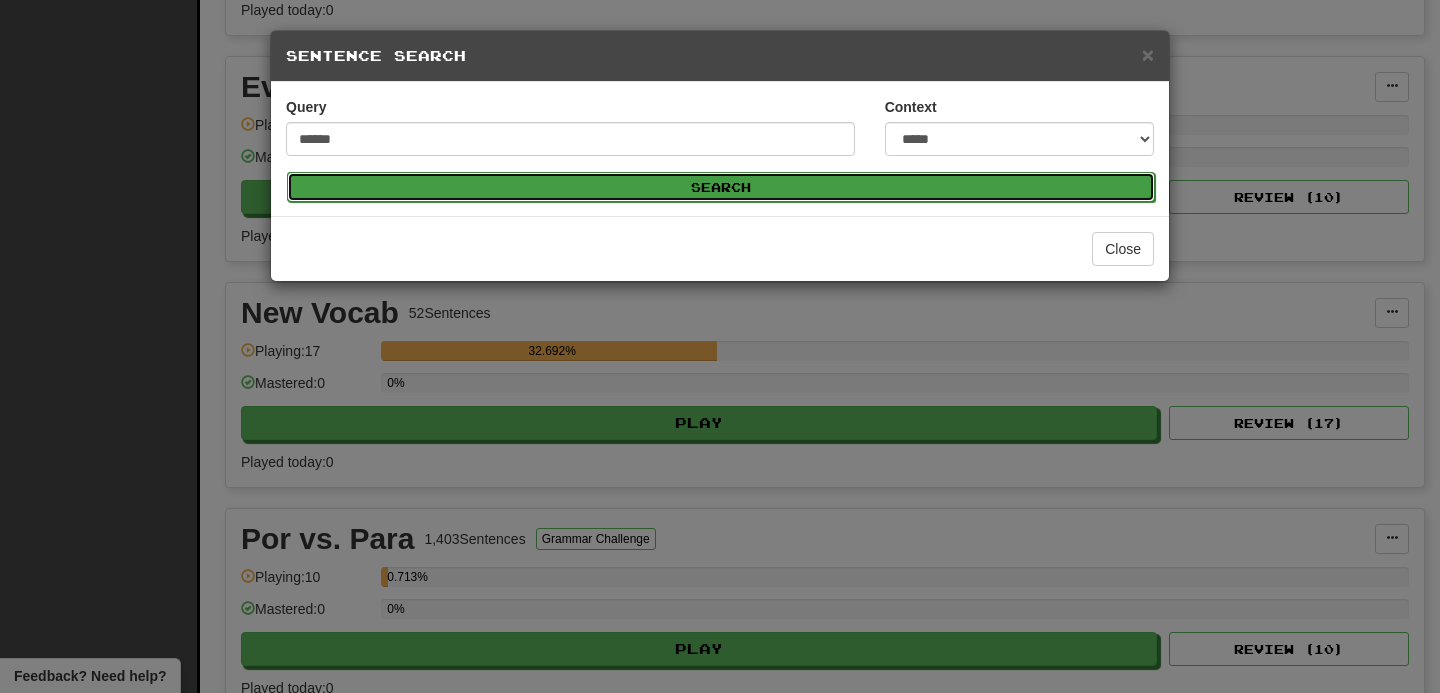 click on "Search" at bounding box center [721, 187] 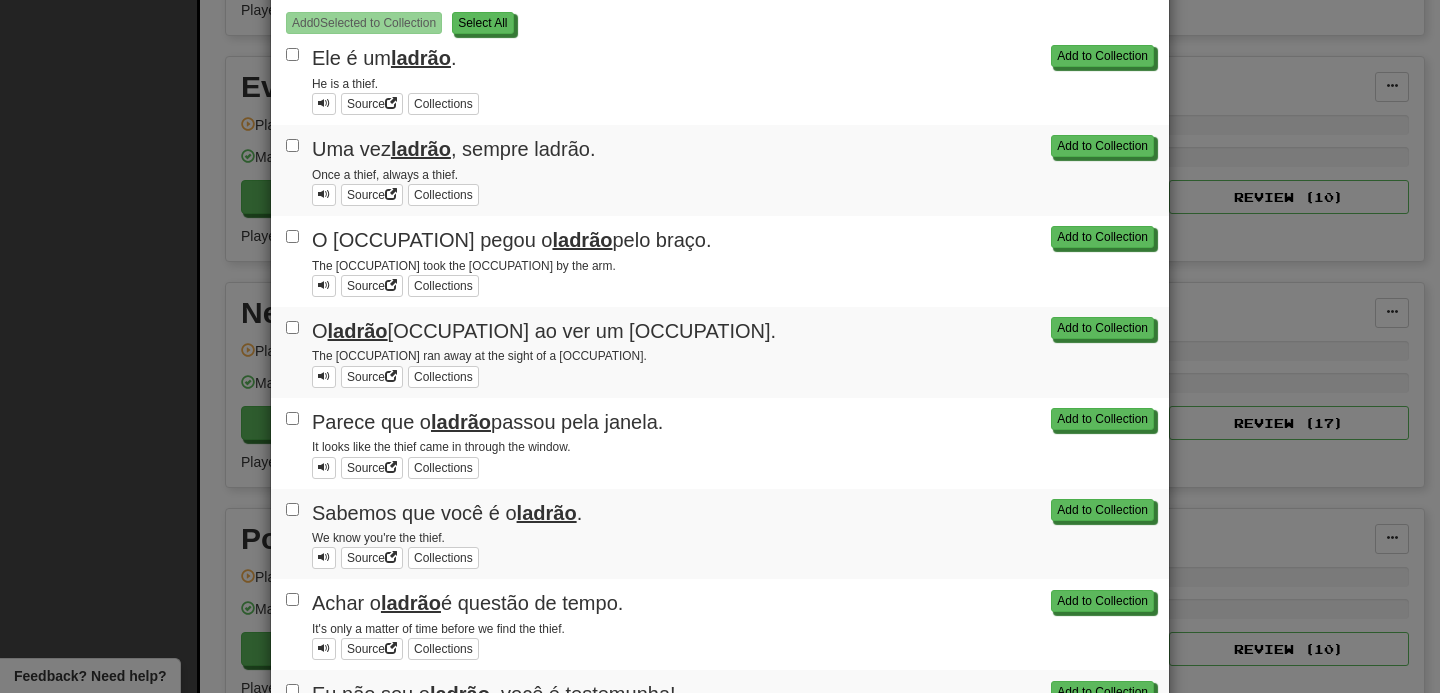 scroll, scrollTop: 223, scrollLeft: 0, axis: vertical 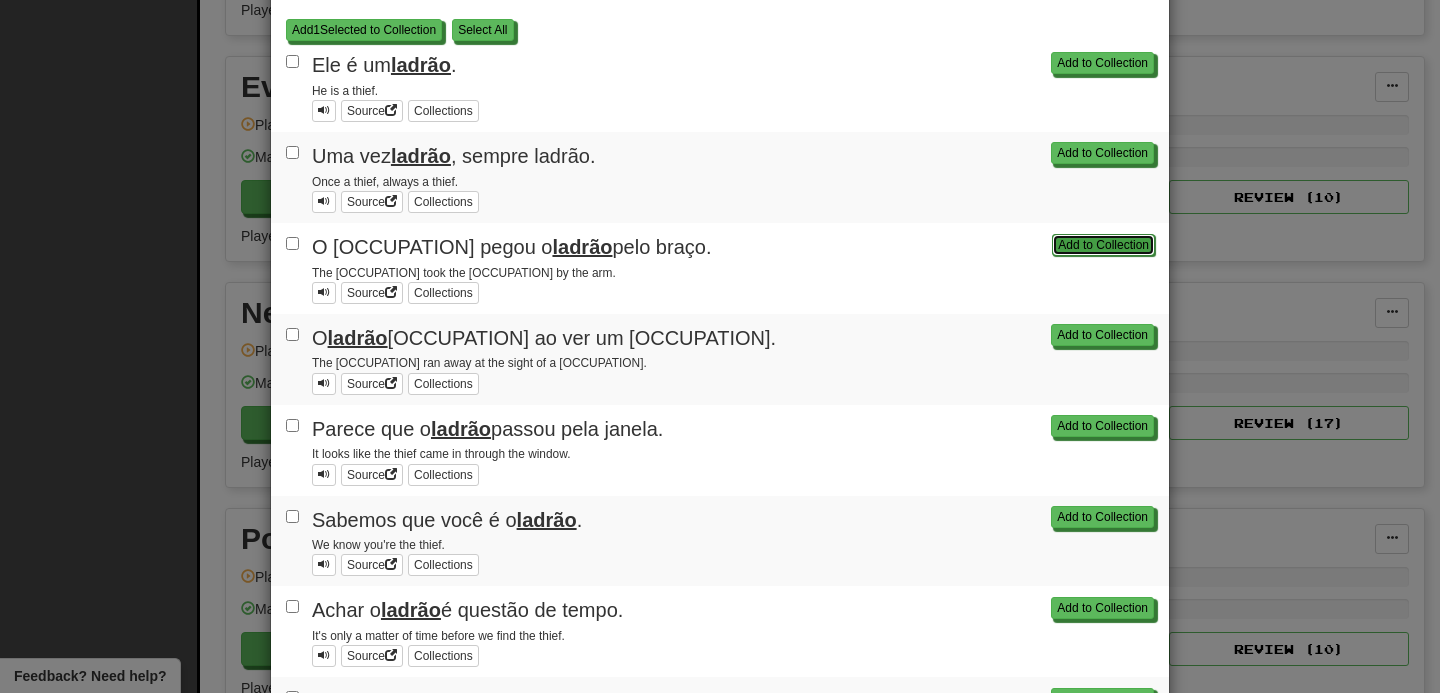 click on "Add to Collection" at bounding box center (1103, 245) 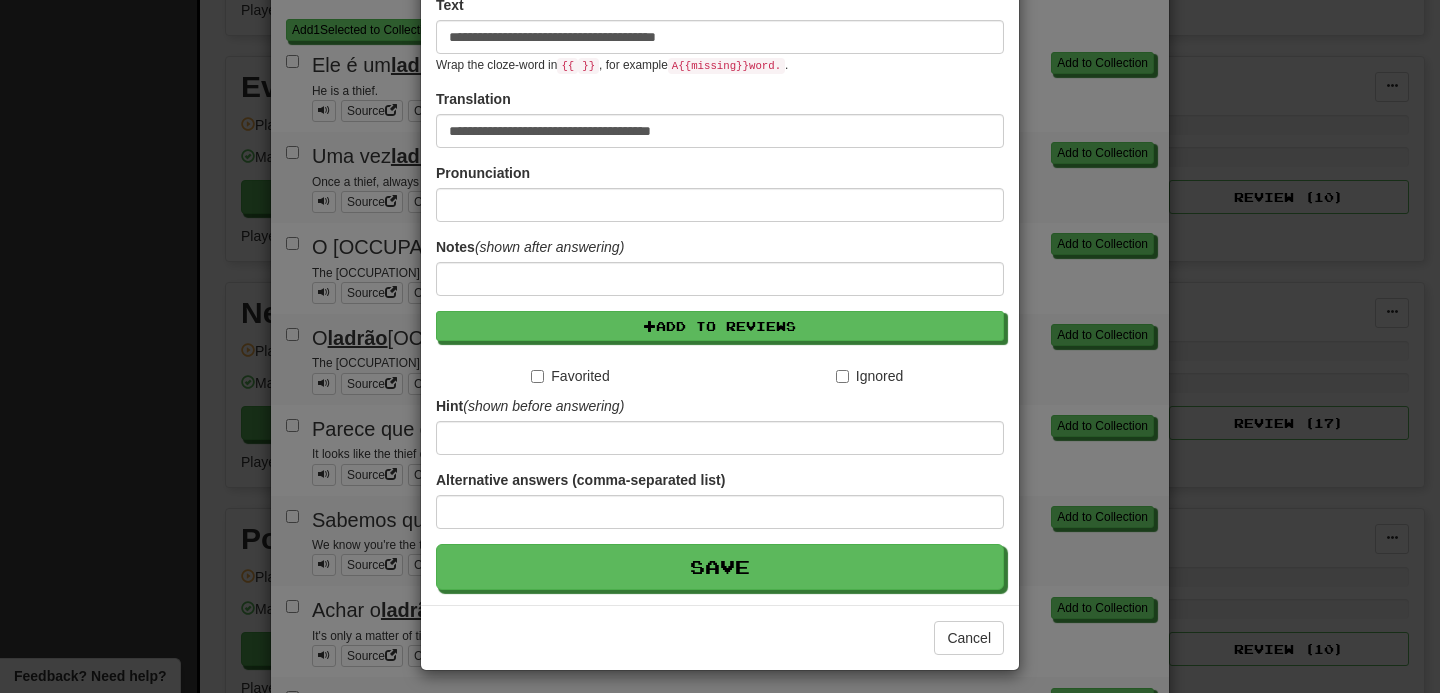 scroll, scrollTop: 284, scrollLeft: 0, axis: vertical 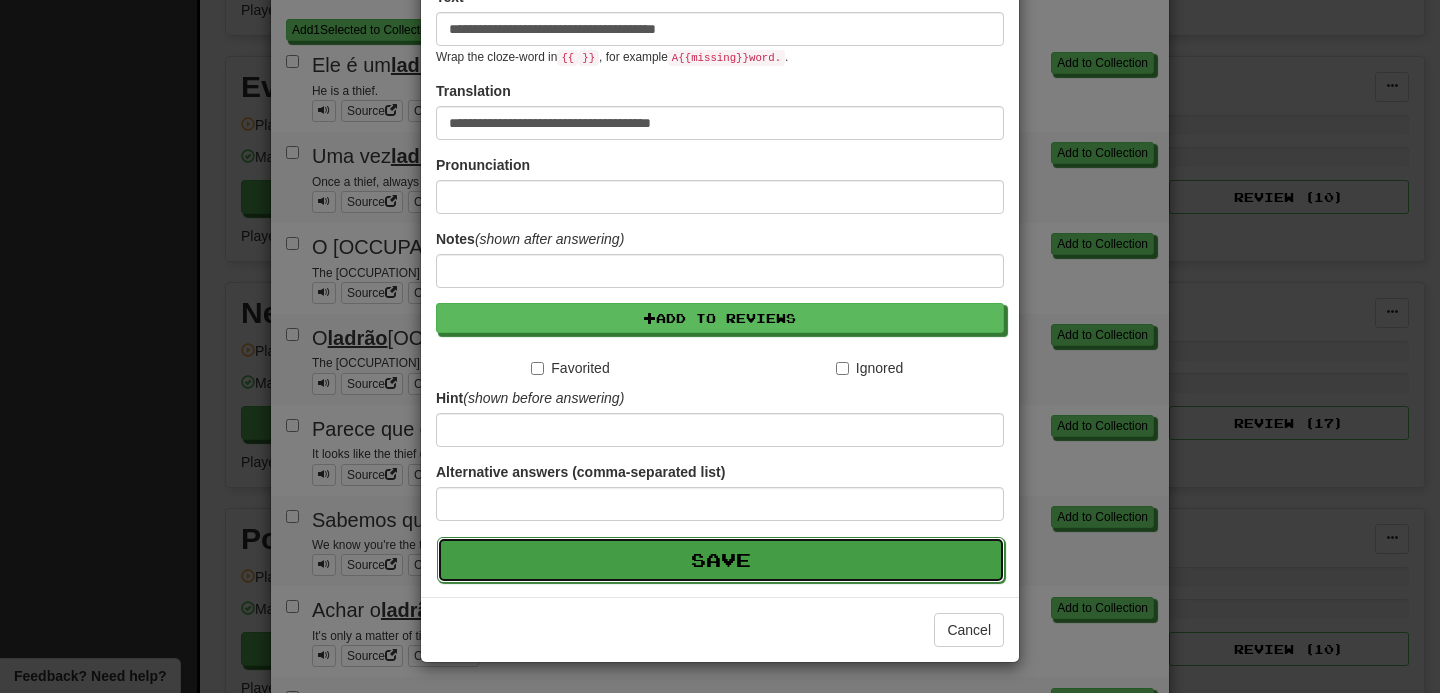 click on "Save" at bounding box center (721, 560) 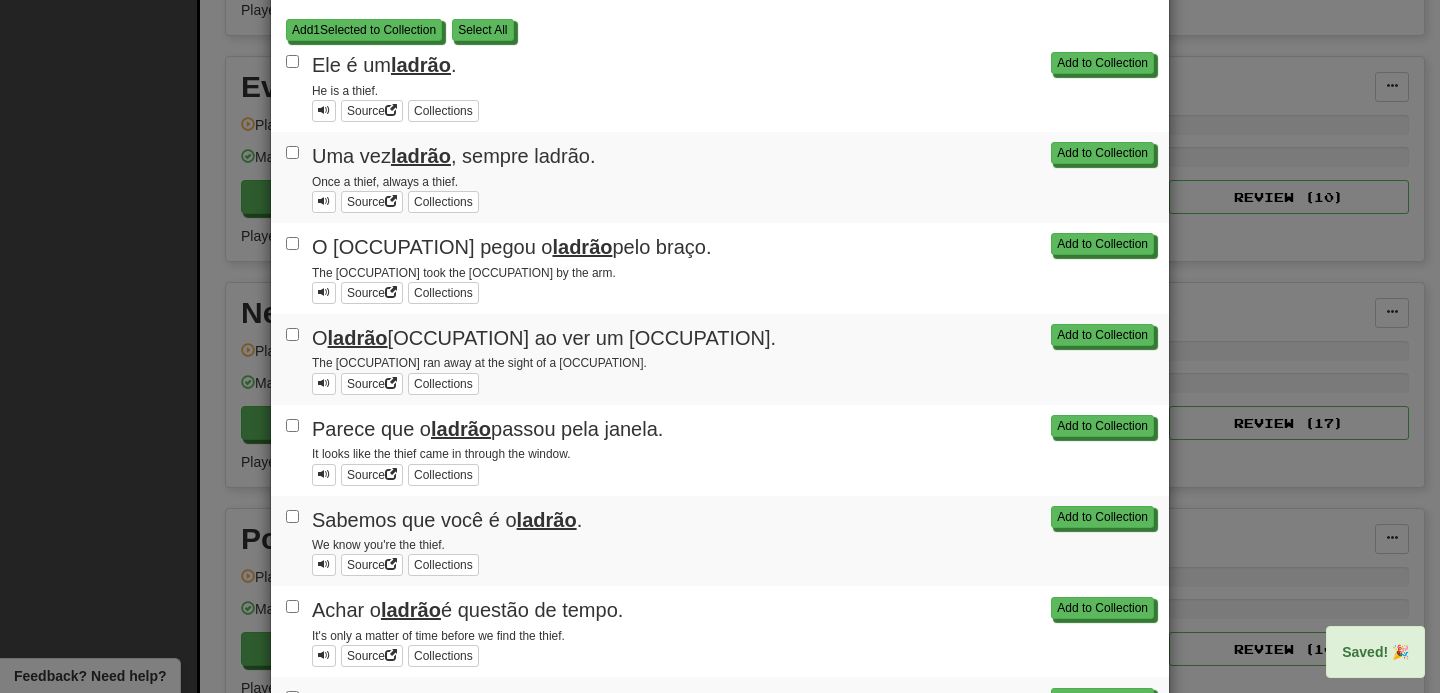 scroll, scrollTop: 0, scrollLeft: 0, axis: both 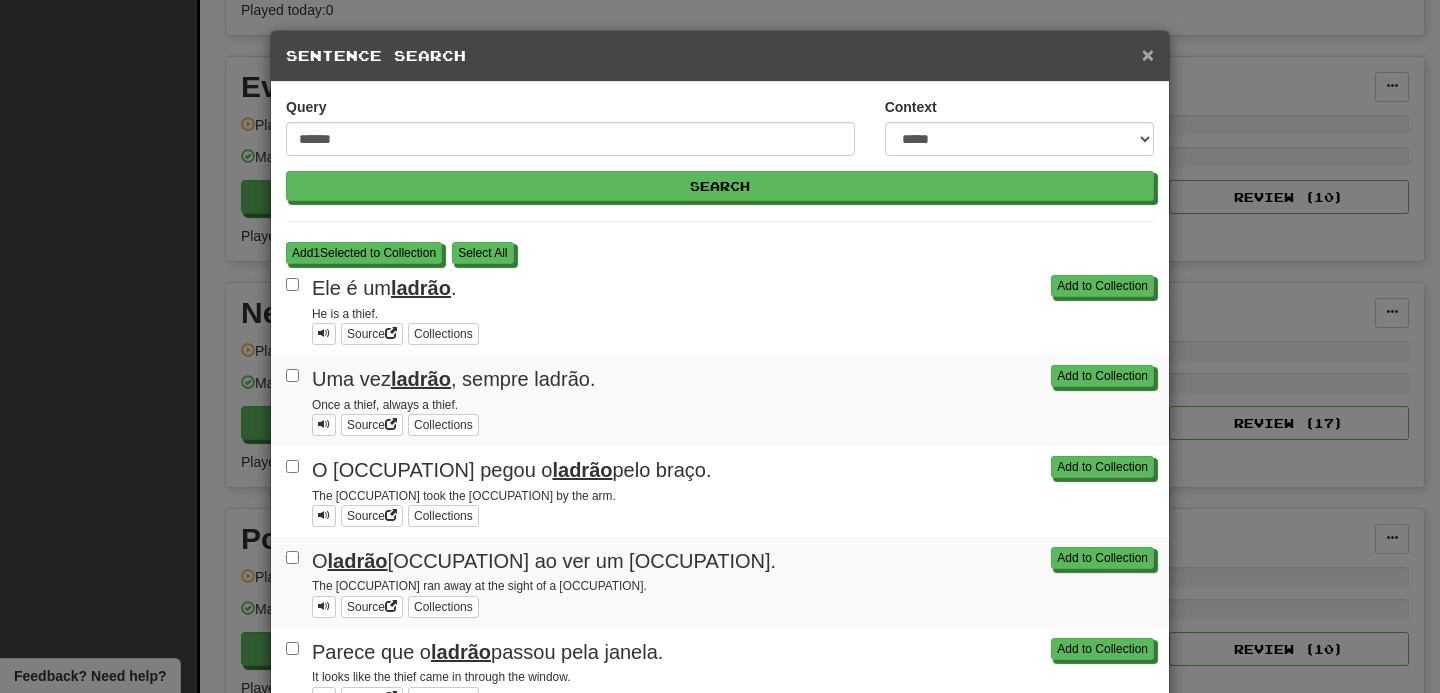 click on "×" at bounding box center [1148, 54] 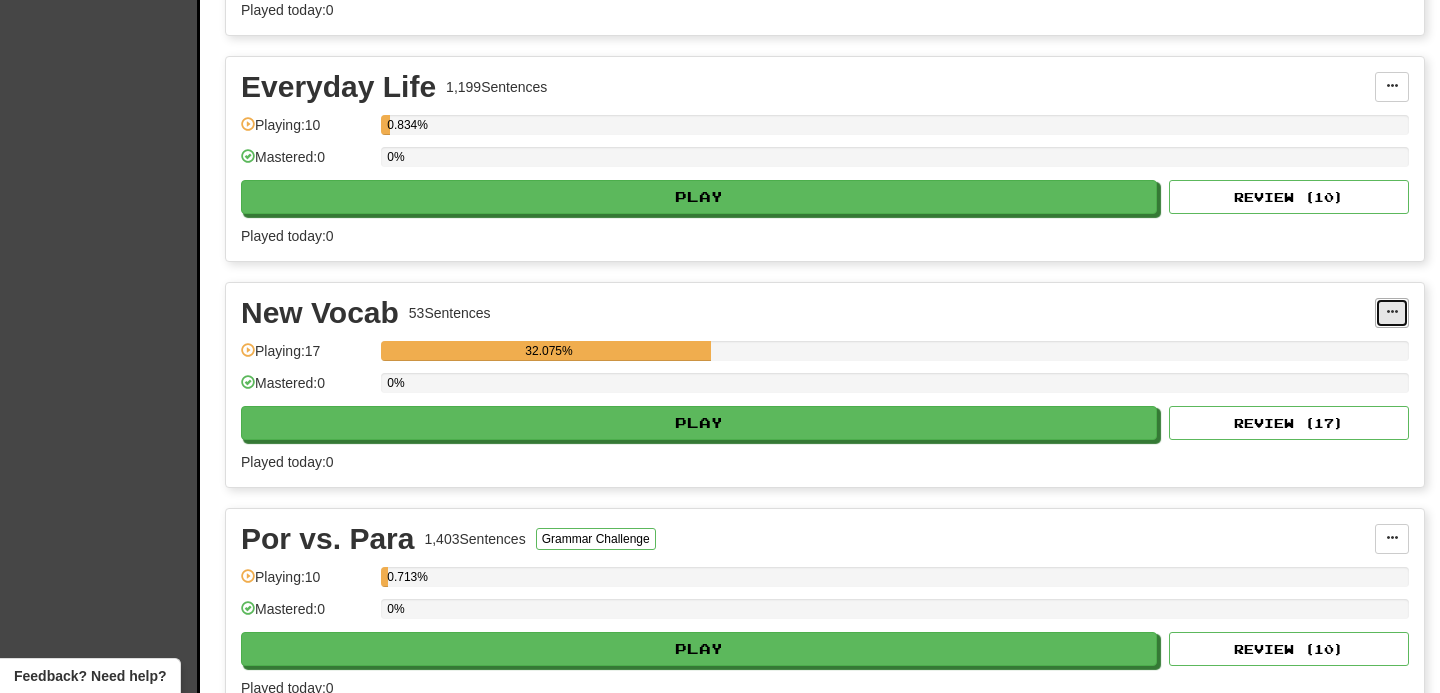 click at bounding box center (1392, 312) 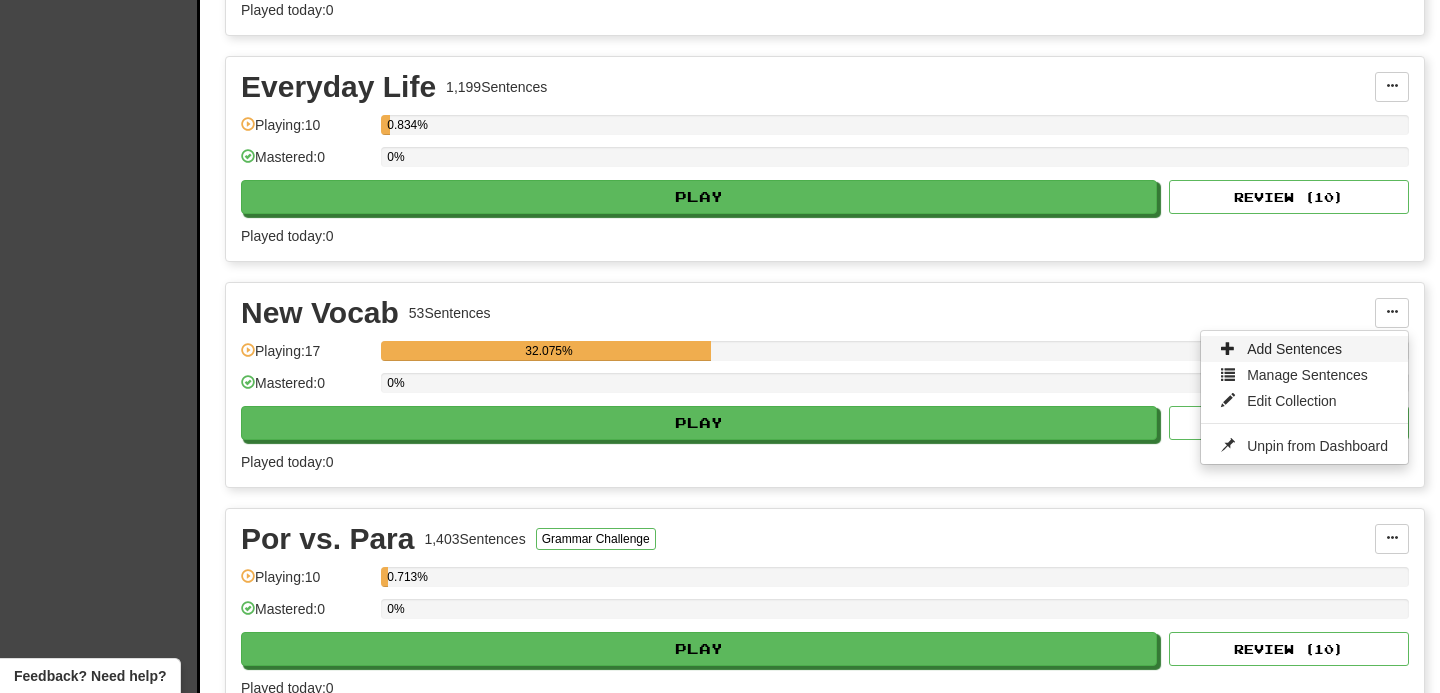 click on "Add Sentences" at bounding box center [1294, 349] 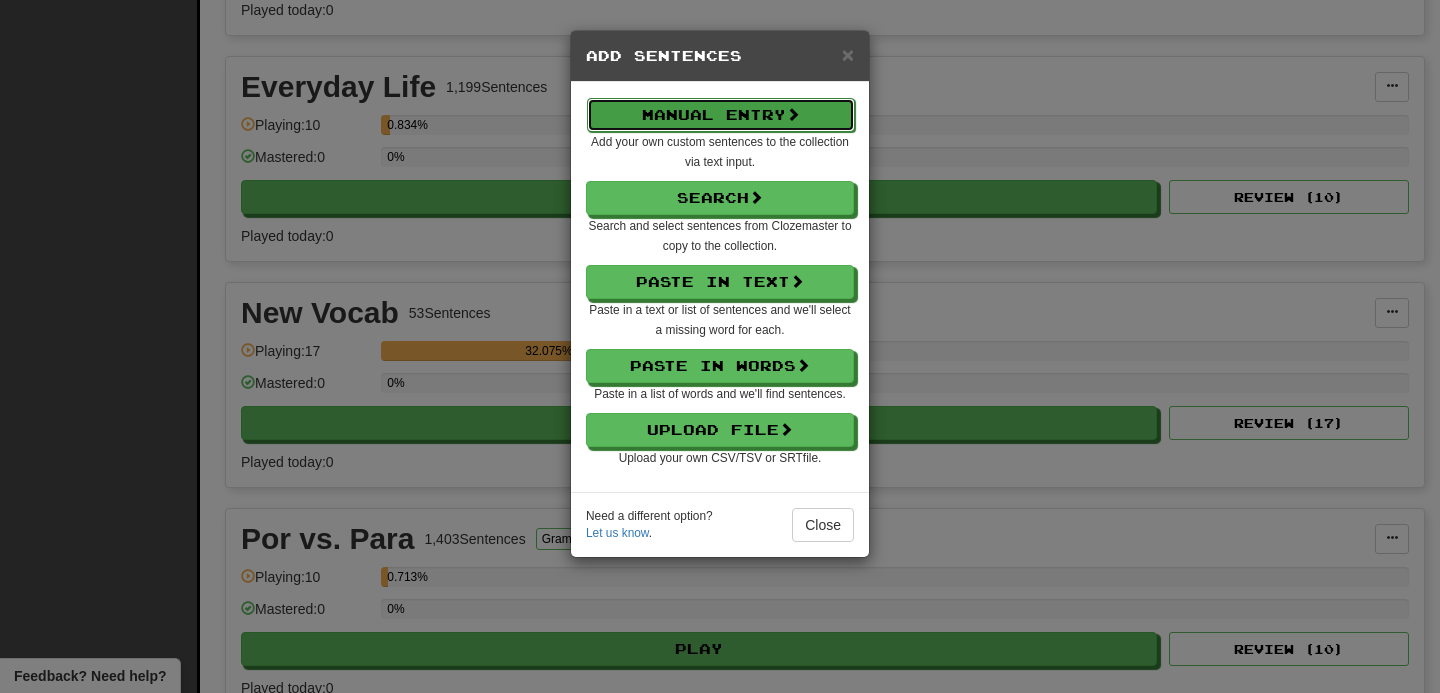click on "Manual Entry" at bounding box center [721, 115] 